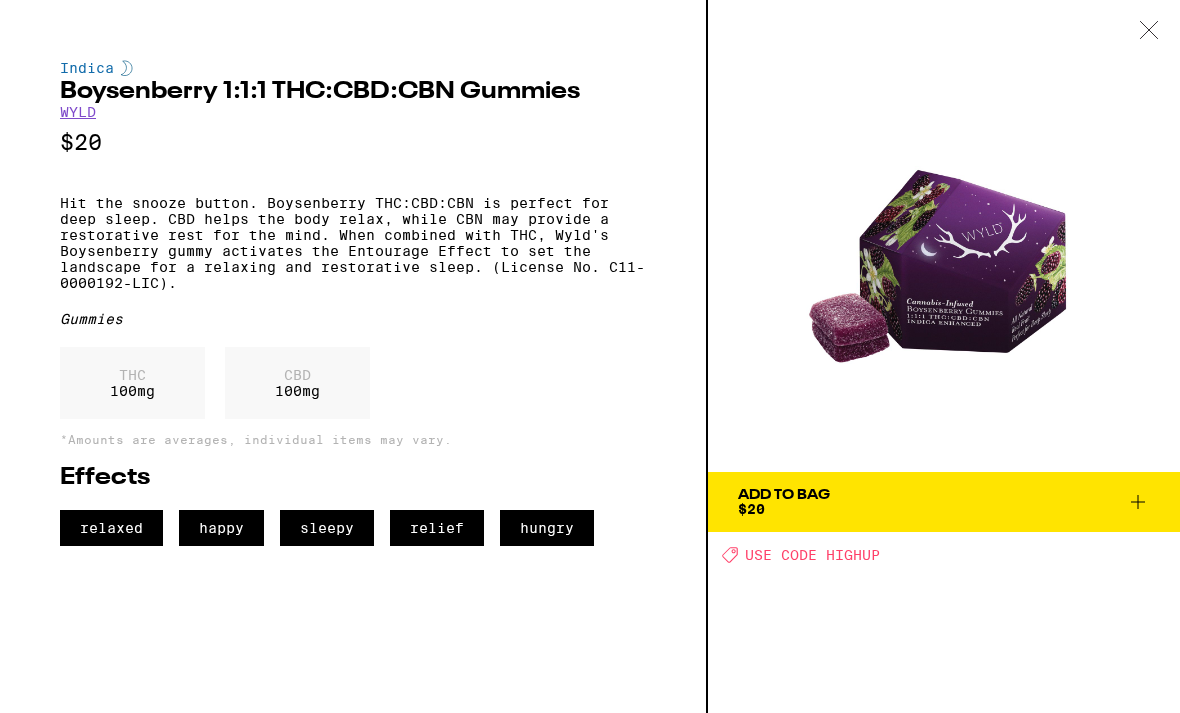 scroll, scrollTop: 314, scrollLeft: 0, axis: vertical 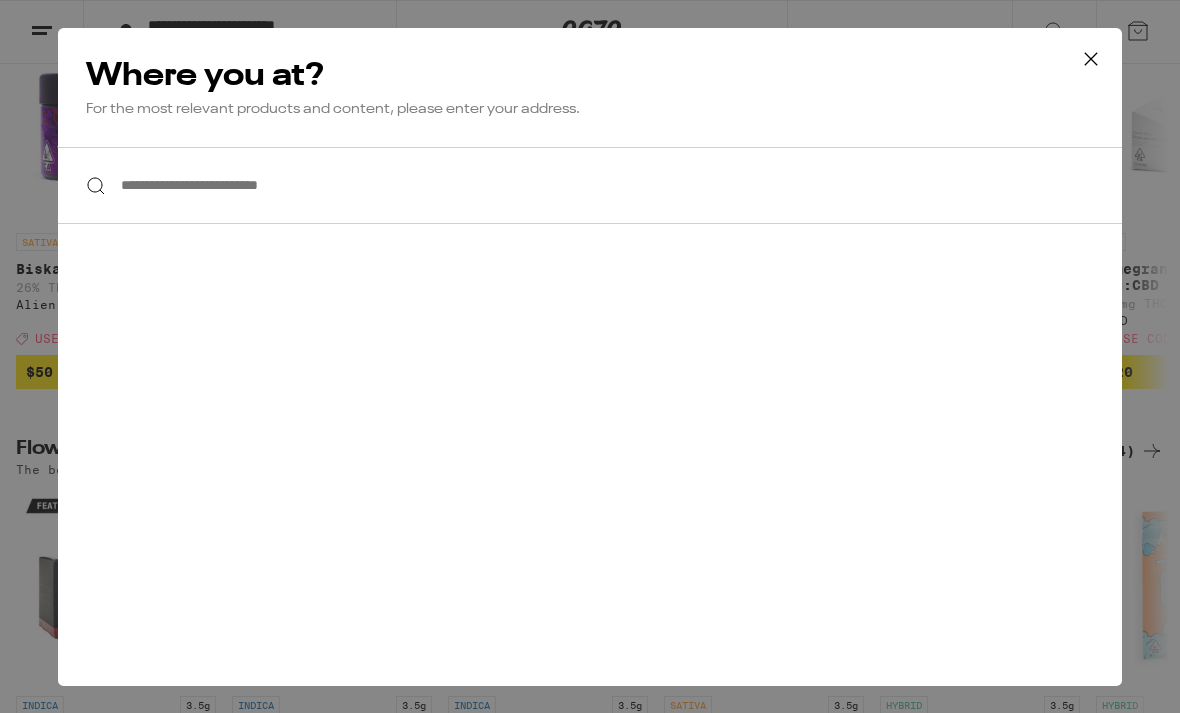 click on "**********" at bounding box center (590, 185) 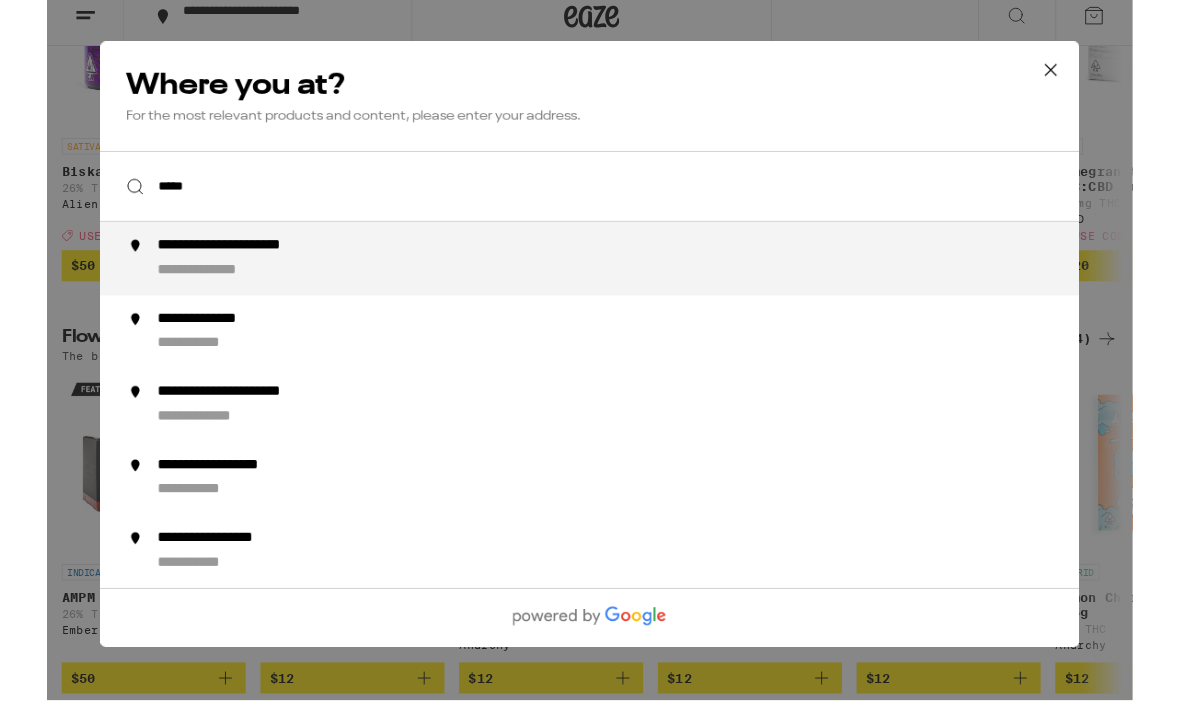 scroll, scrollTop: 382, scrollLeft: 0, axis: vertical 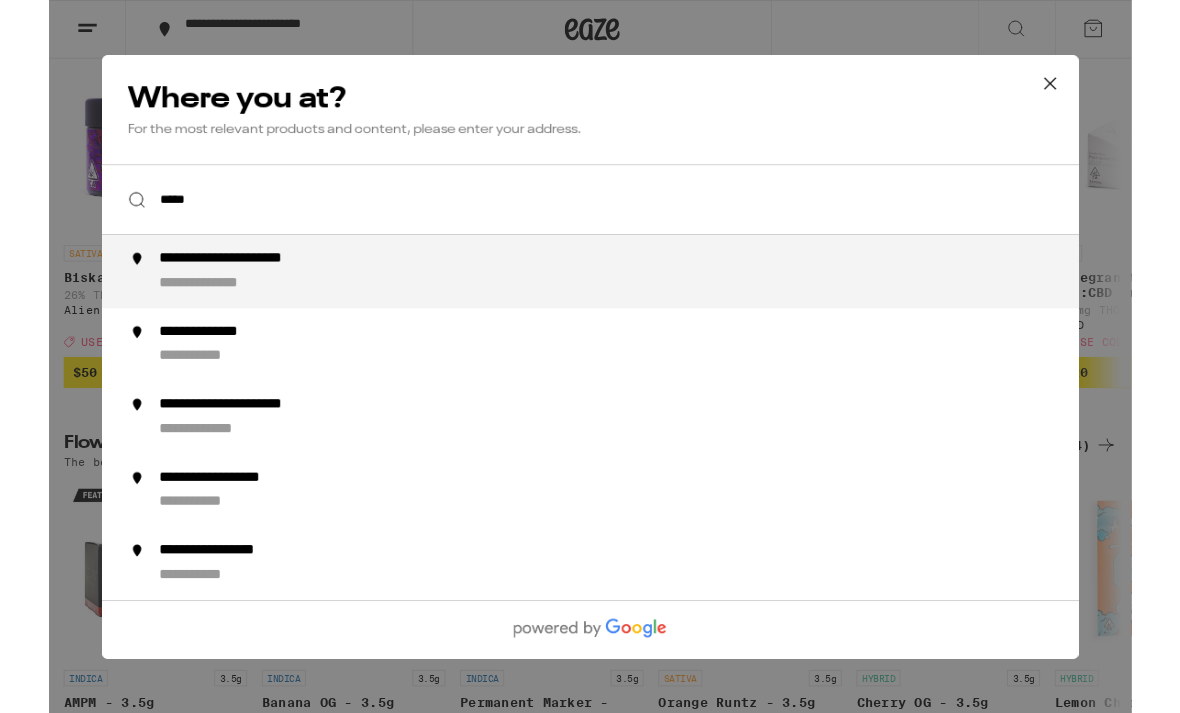 click on "*****" at bounding box center [590, 217] 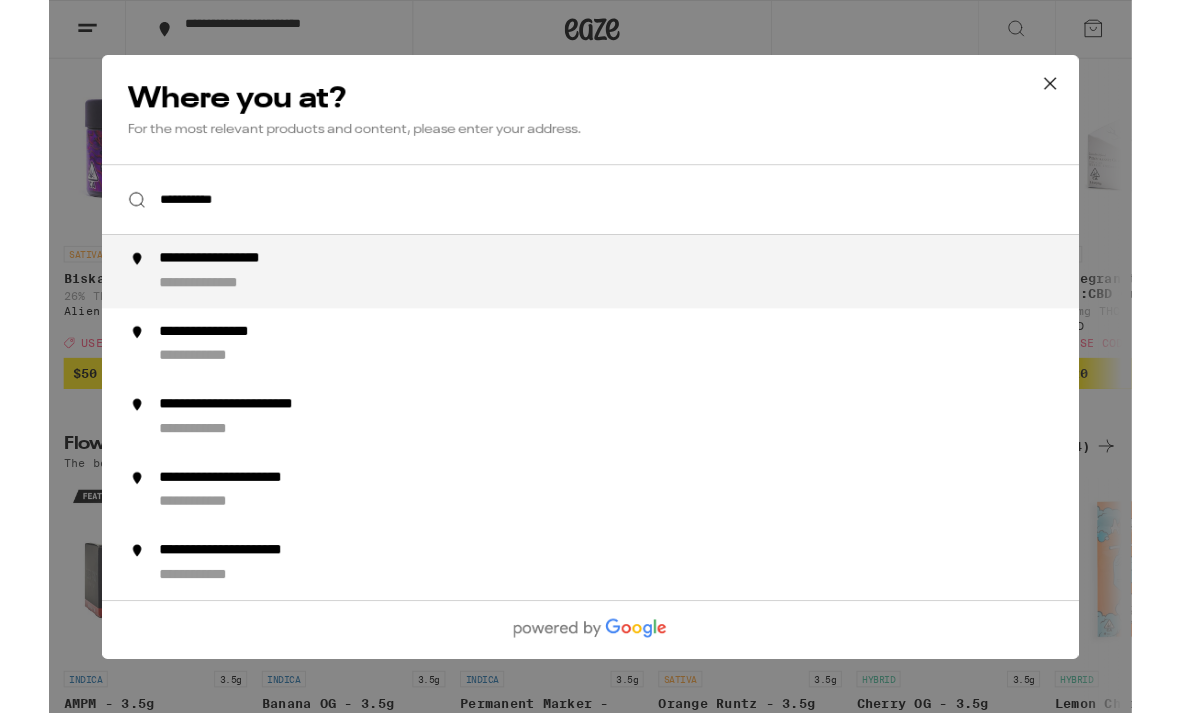 click on "**********" at bounding box center [213, 282] 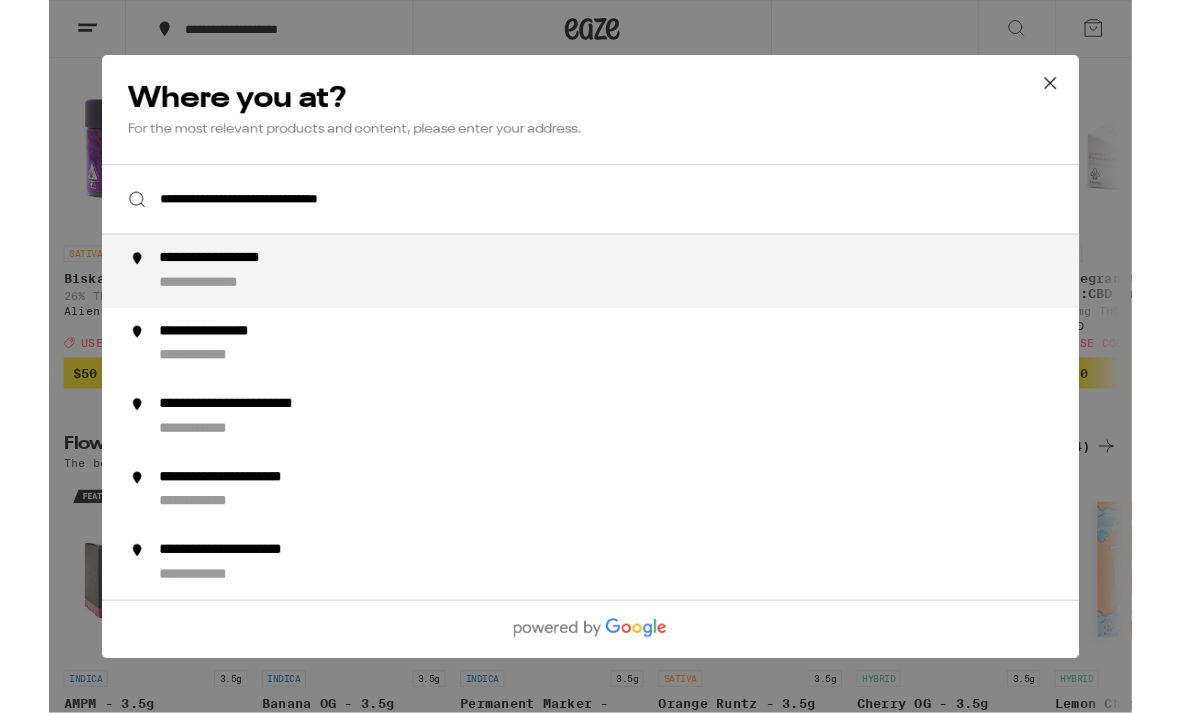scroll, scrollTop: 280, scrollLeft: 0, axis: vertical 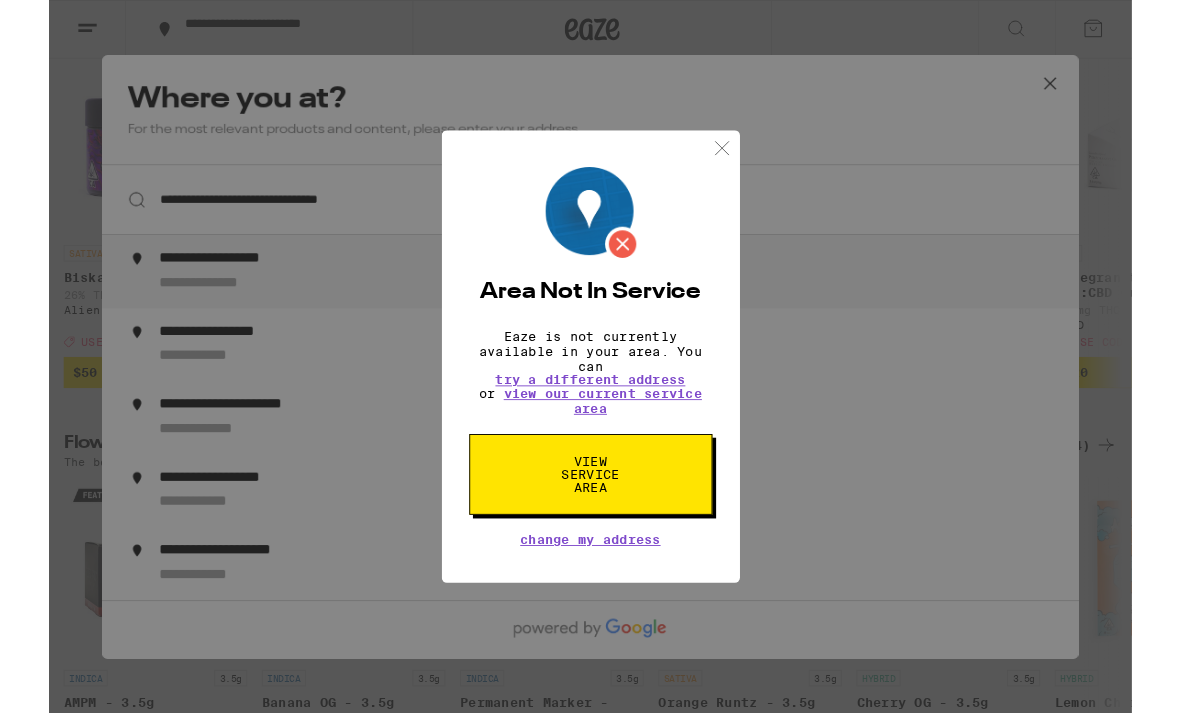 click on "View Service Area" at bounding box center [590, 517] 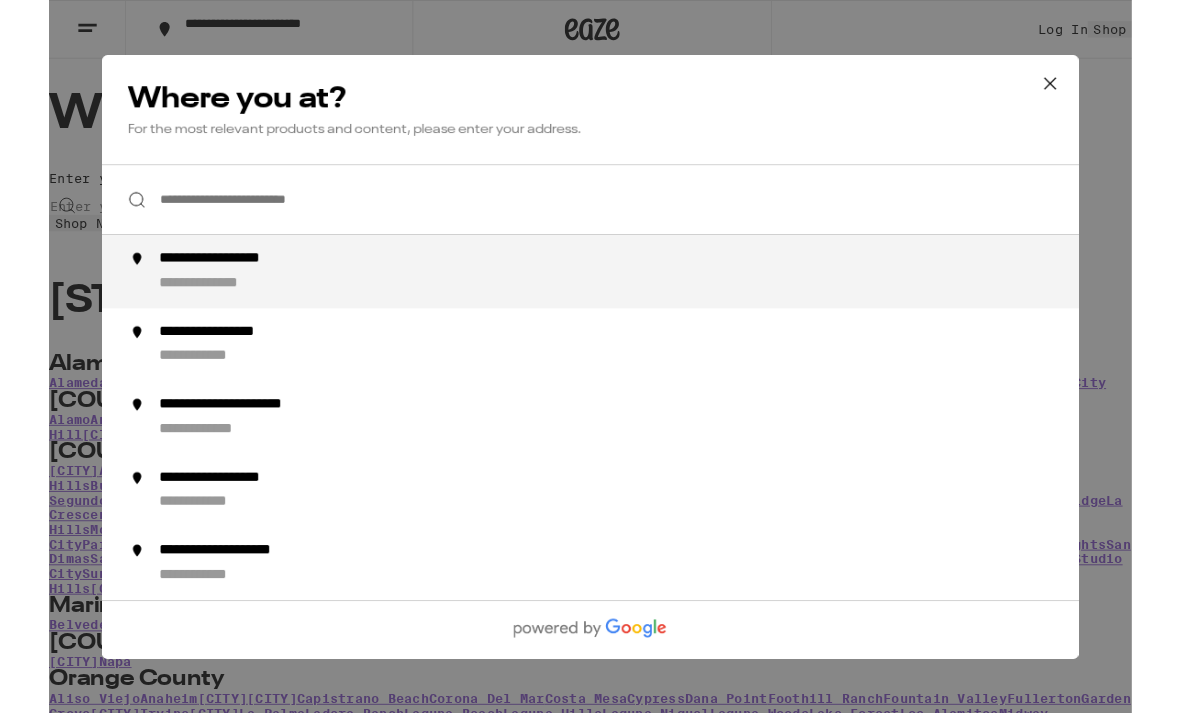 click on "**********" at bounding box center (630, 296) 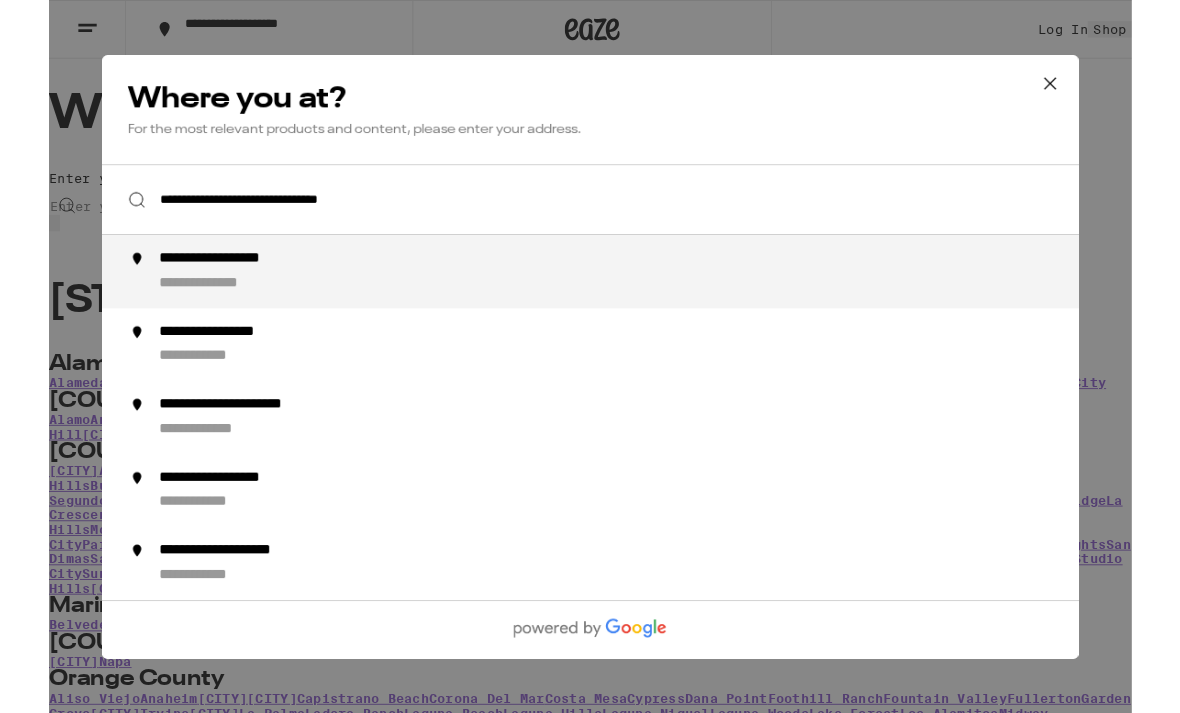 type on "**********" 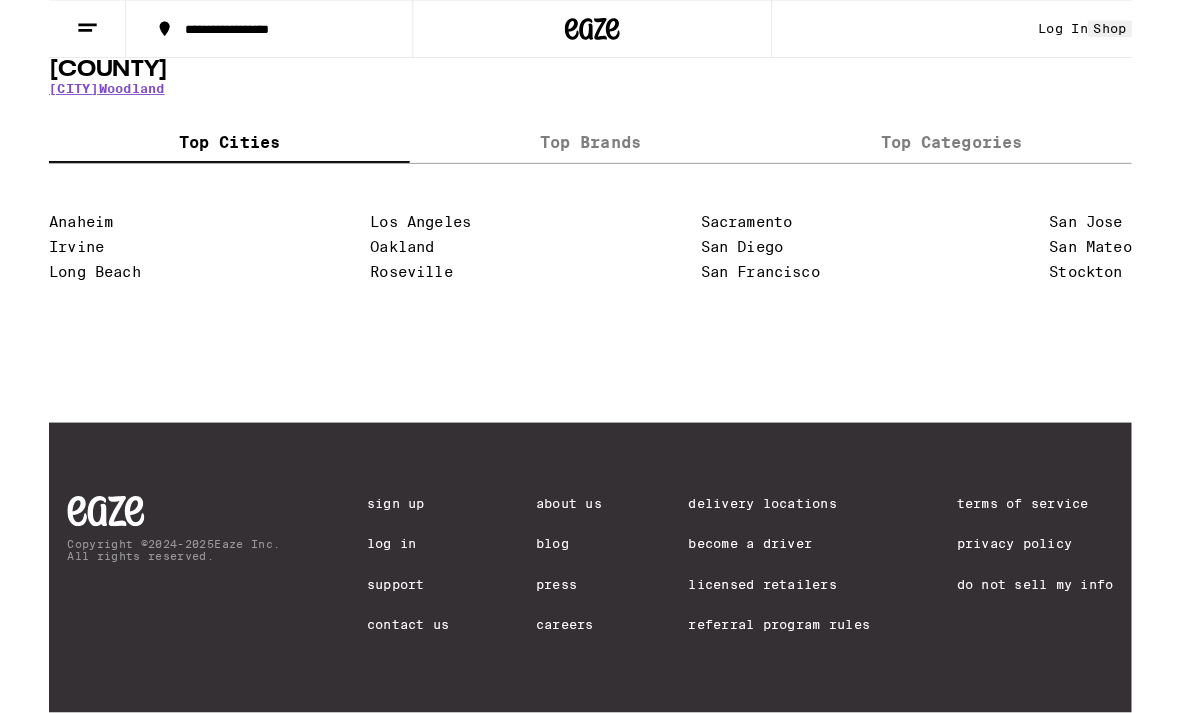 scroll, scrollTop: 2048, scrollLeft: 0, axis: vertical 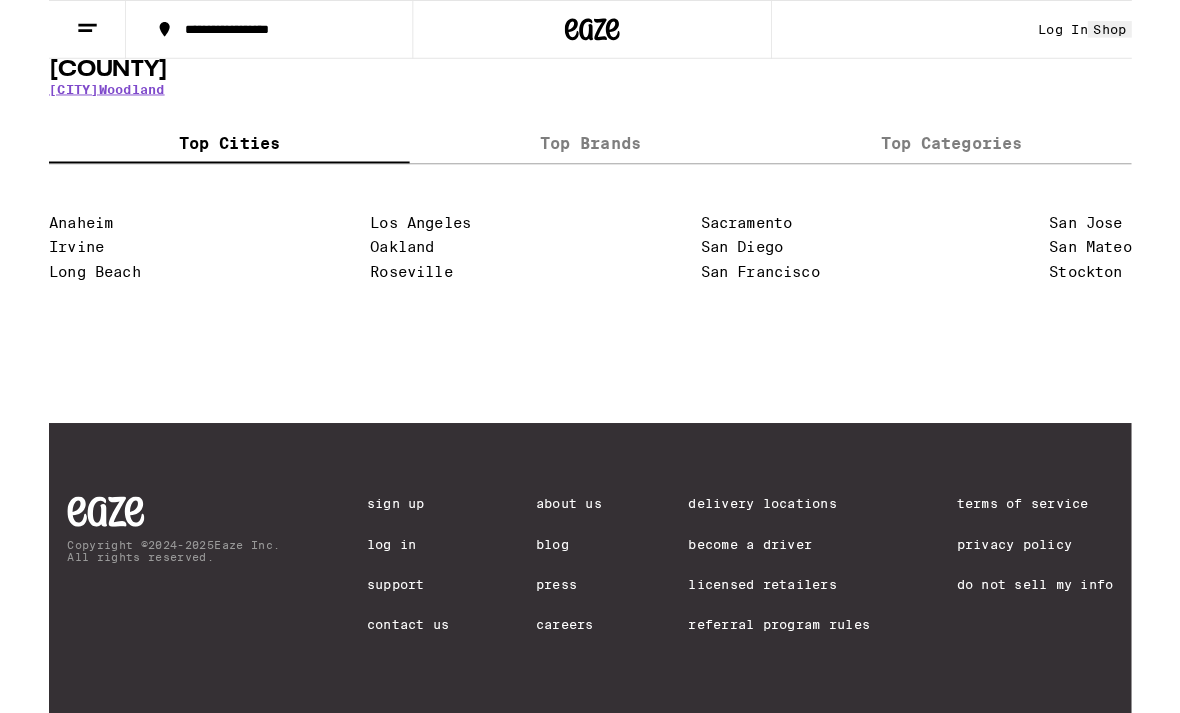 click on "Dana Point" at bounding box center (738, -463) 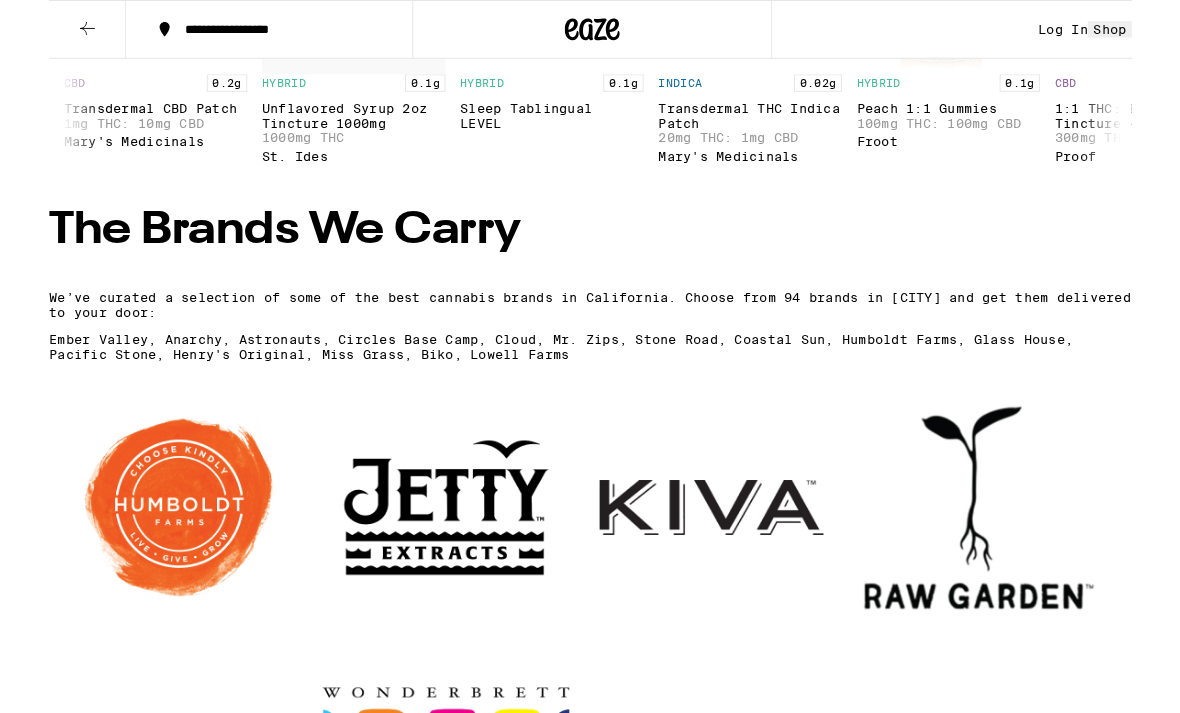 scroll, scrollTop: 0, scrollLeft: 0, axis: both 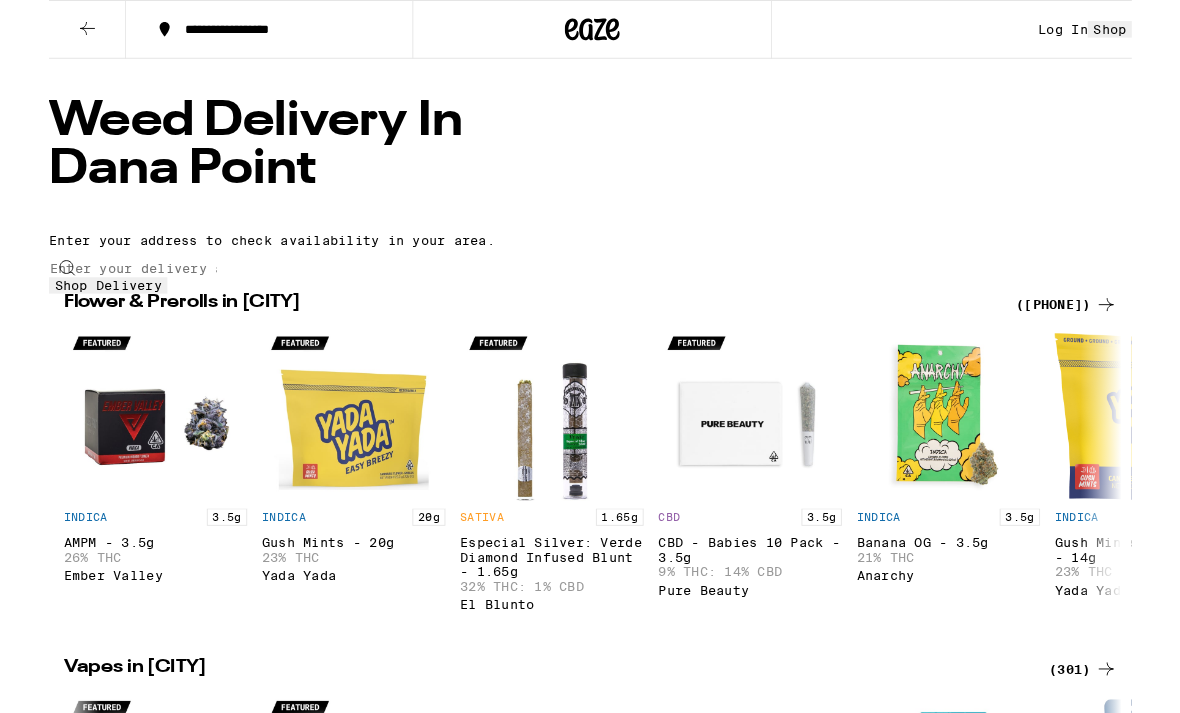click on "Enter your delivery address" at bounding box center [92, 293] 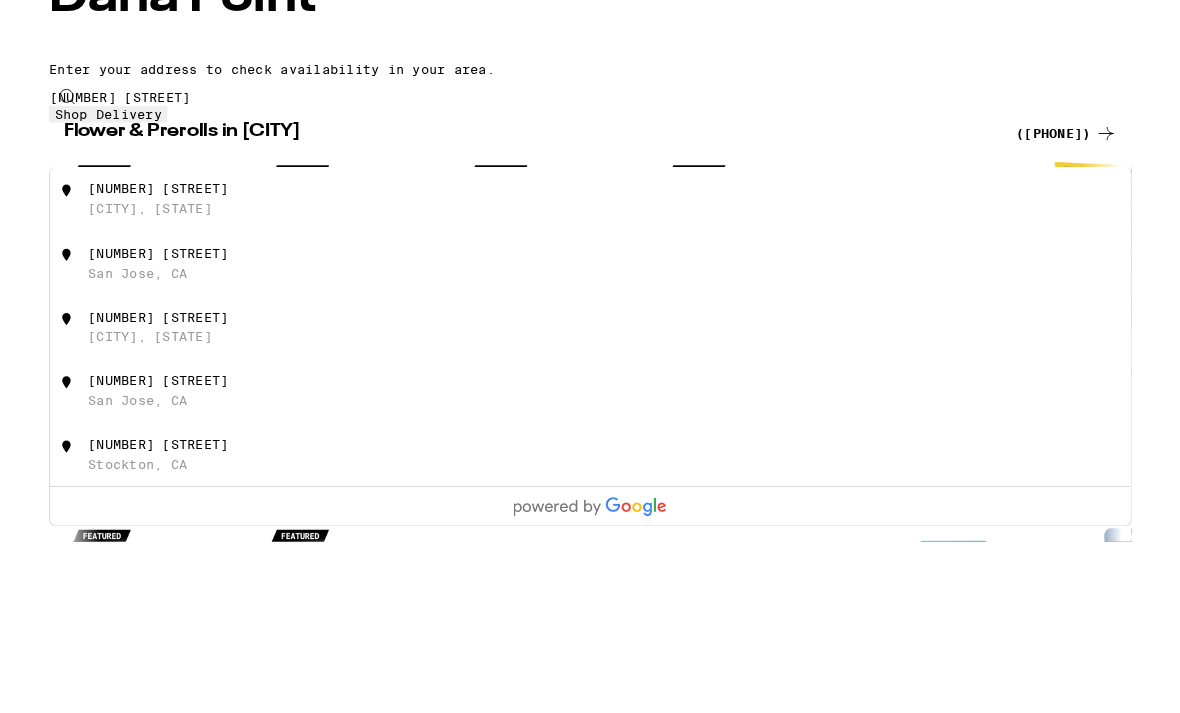 click on "[NUMBER] [STREET]" at bounding box center (119, 392) 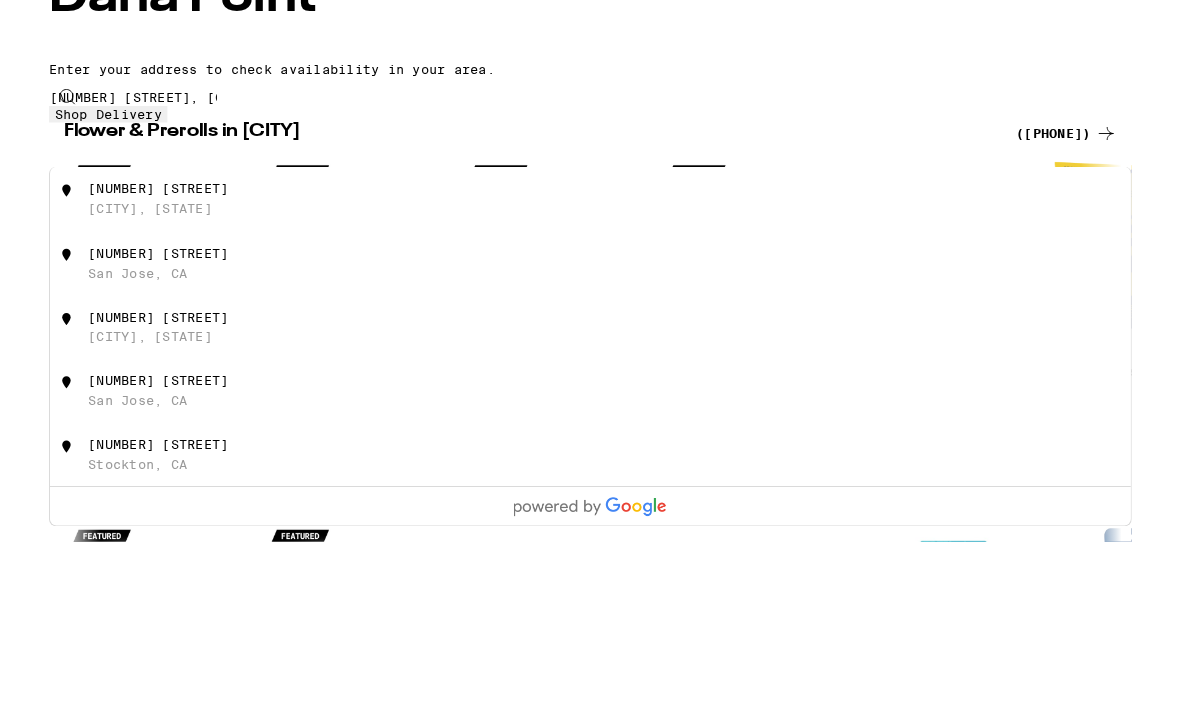 scroll, scrollTop: 187, scrollLeft: 0, axis: vertical 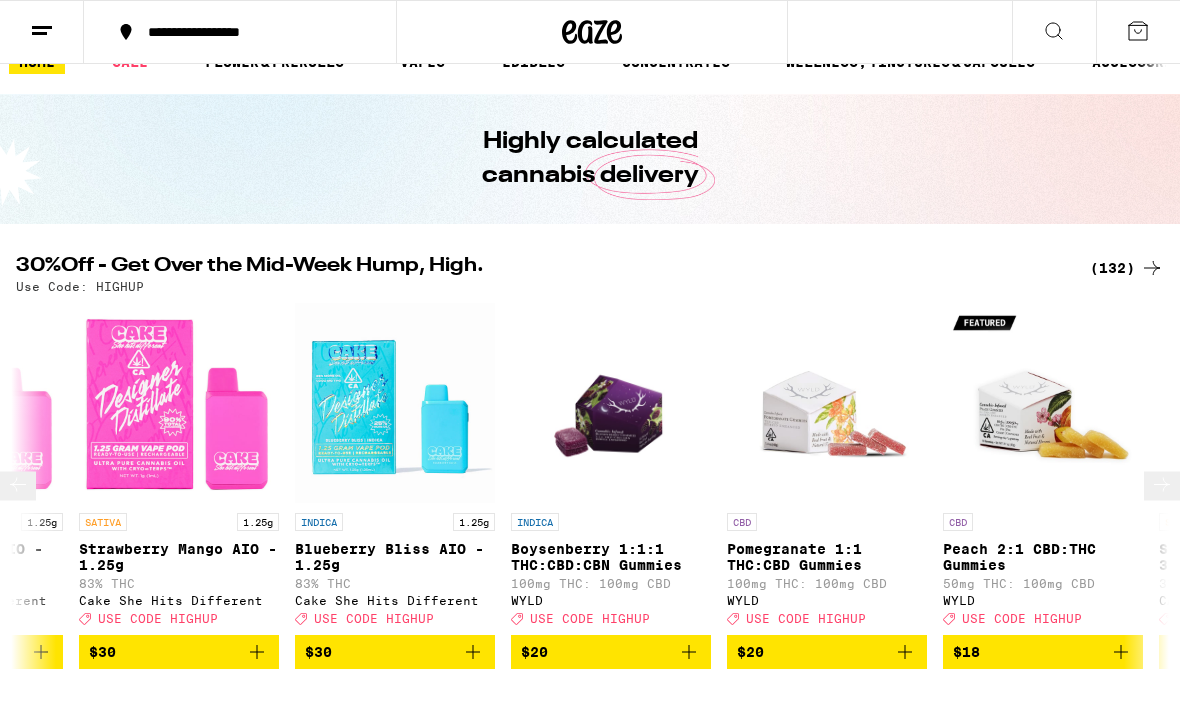 click on "Boysenberry 1:1:1 THC:CBD:CBN Gummies" at bounding box center (611, 557) 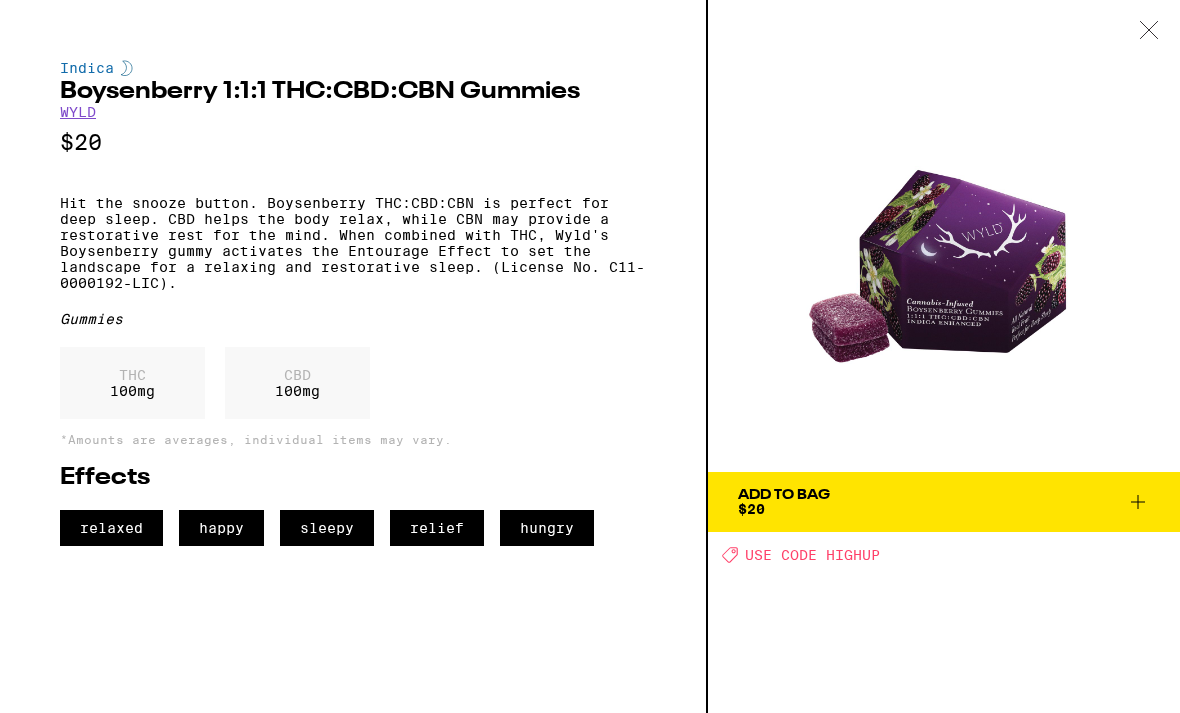 click 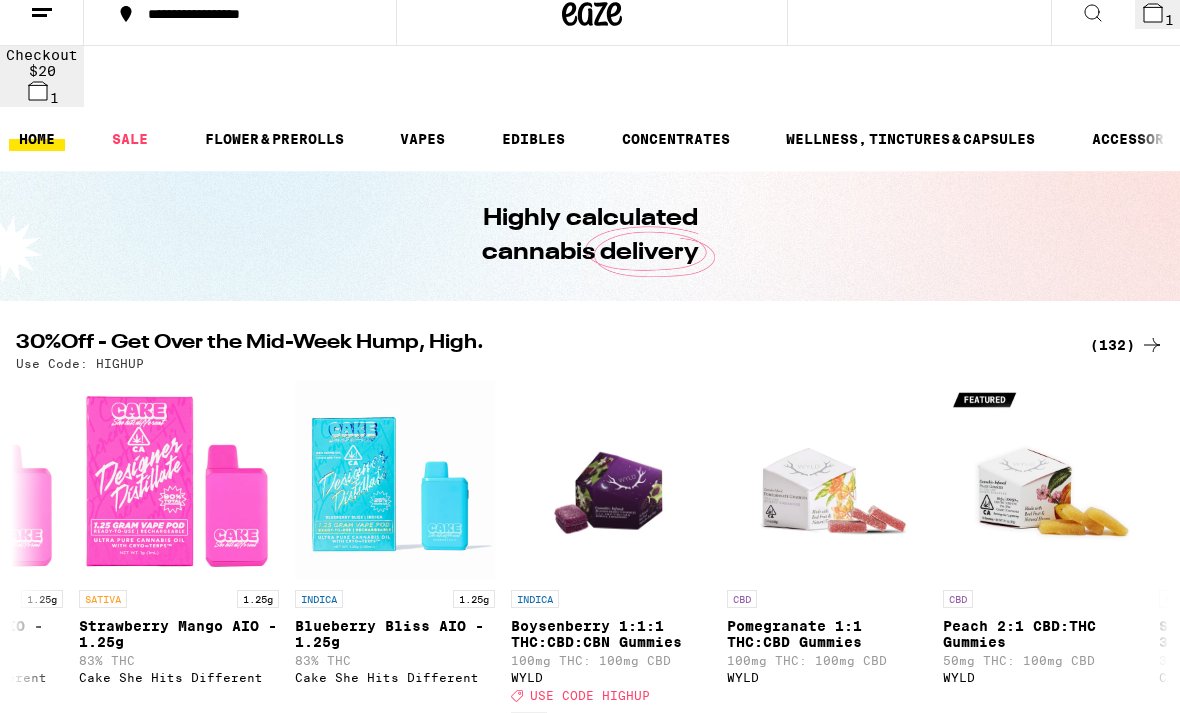 click 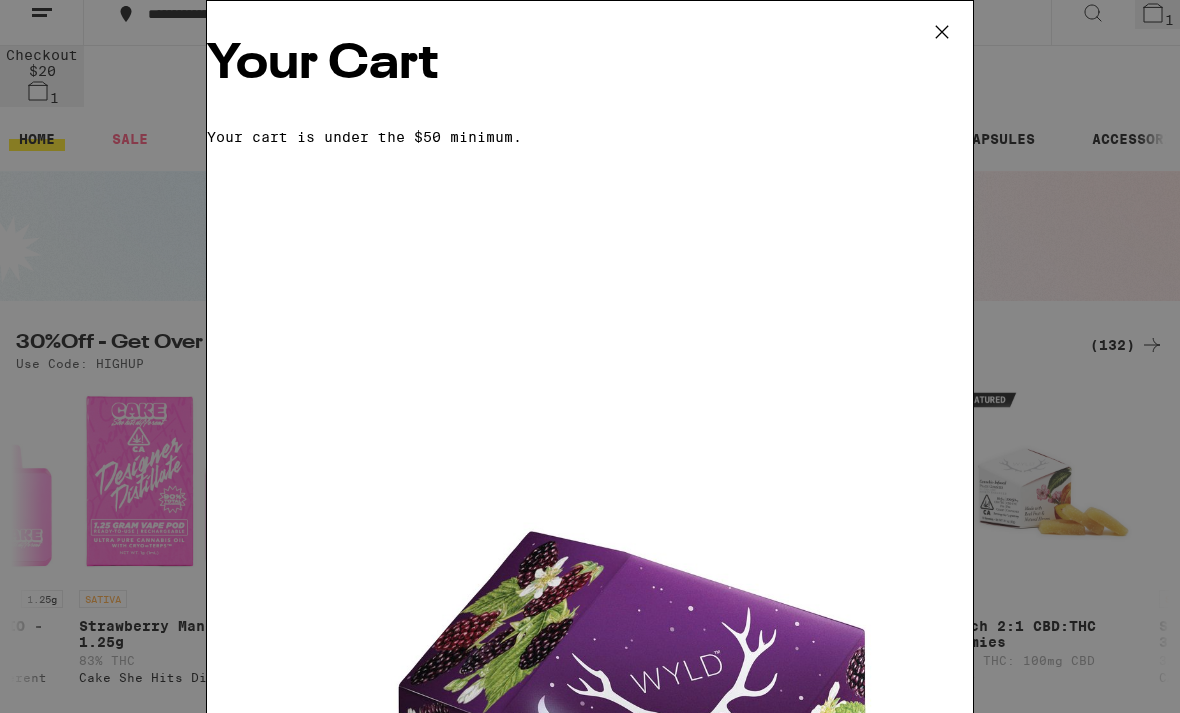 scroll, scrollTop: 0, scrollLeft: 0, axis: both 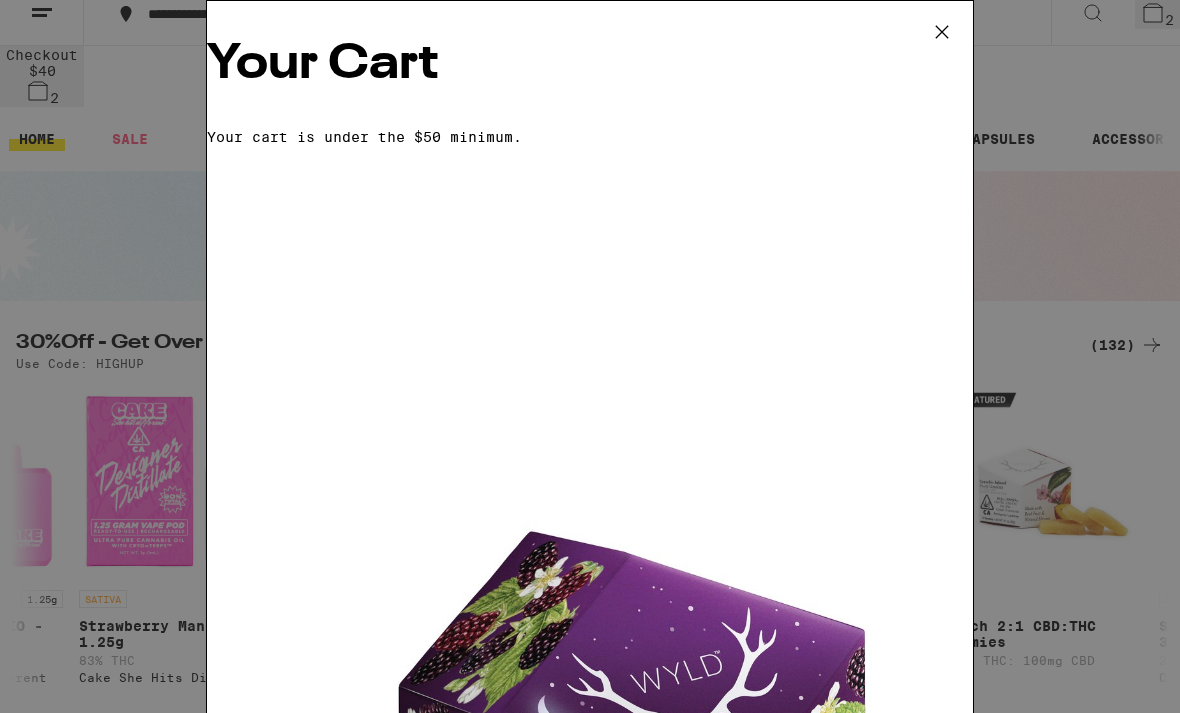 click 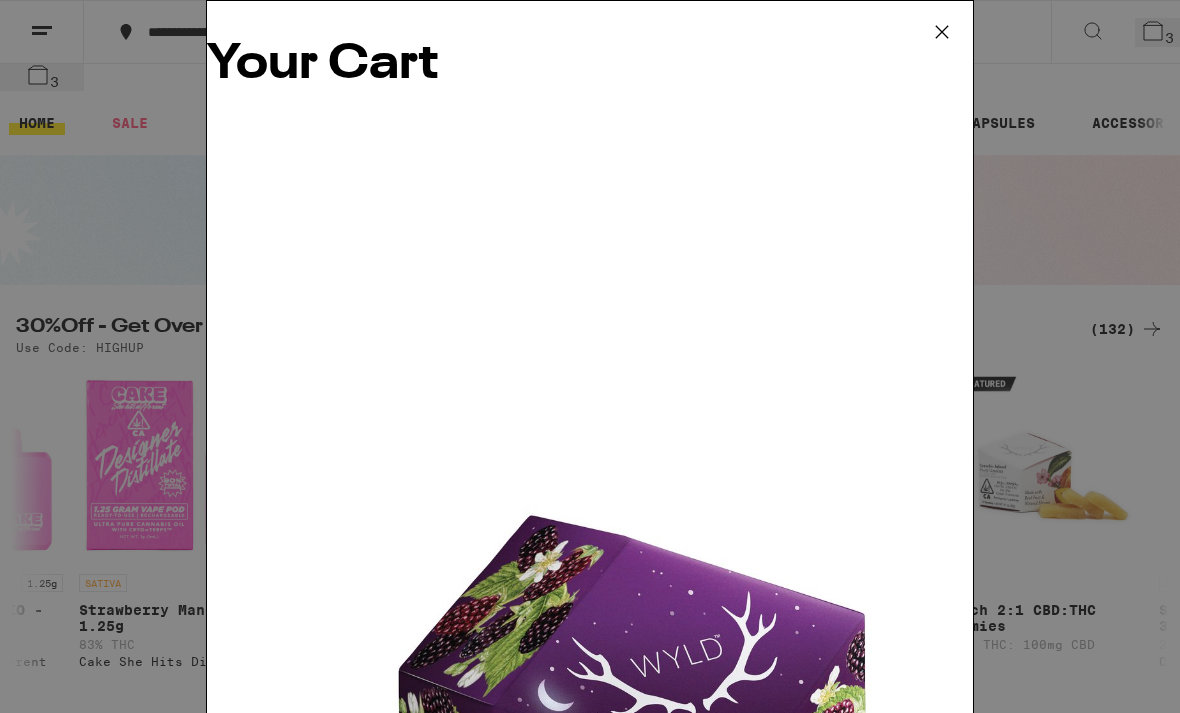 click 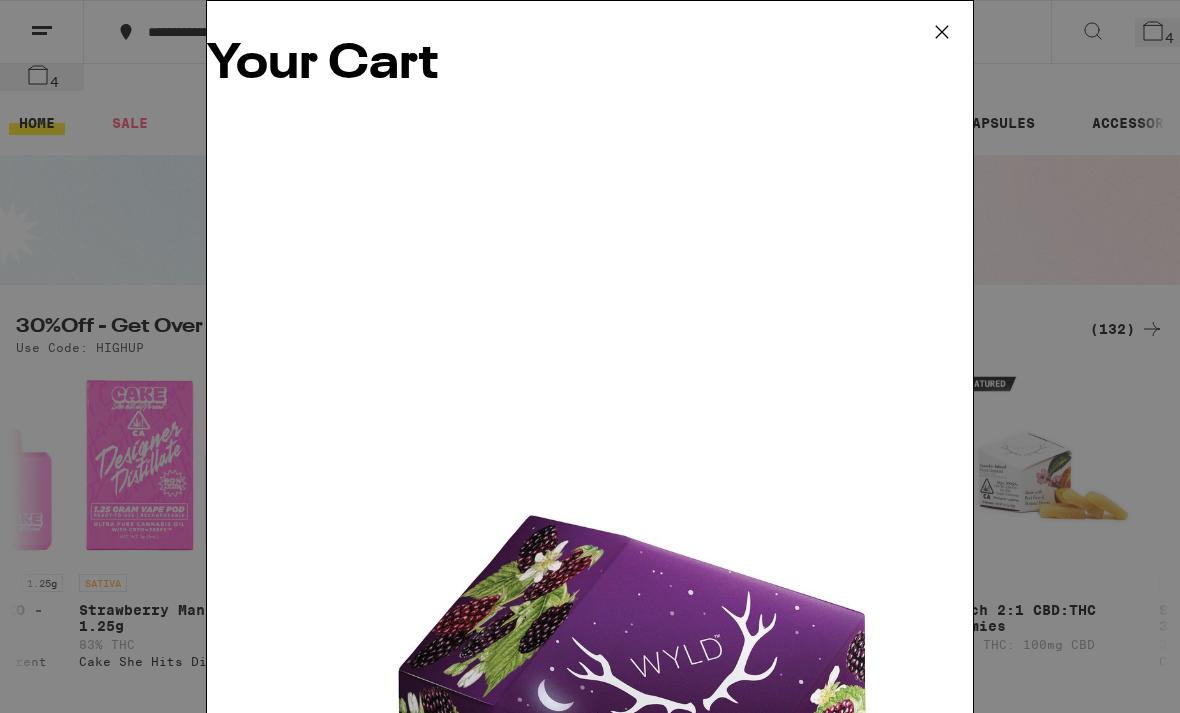 click at bounding box center (225, 1308) 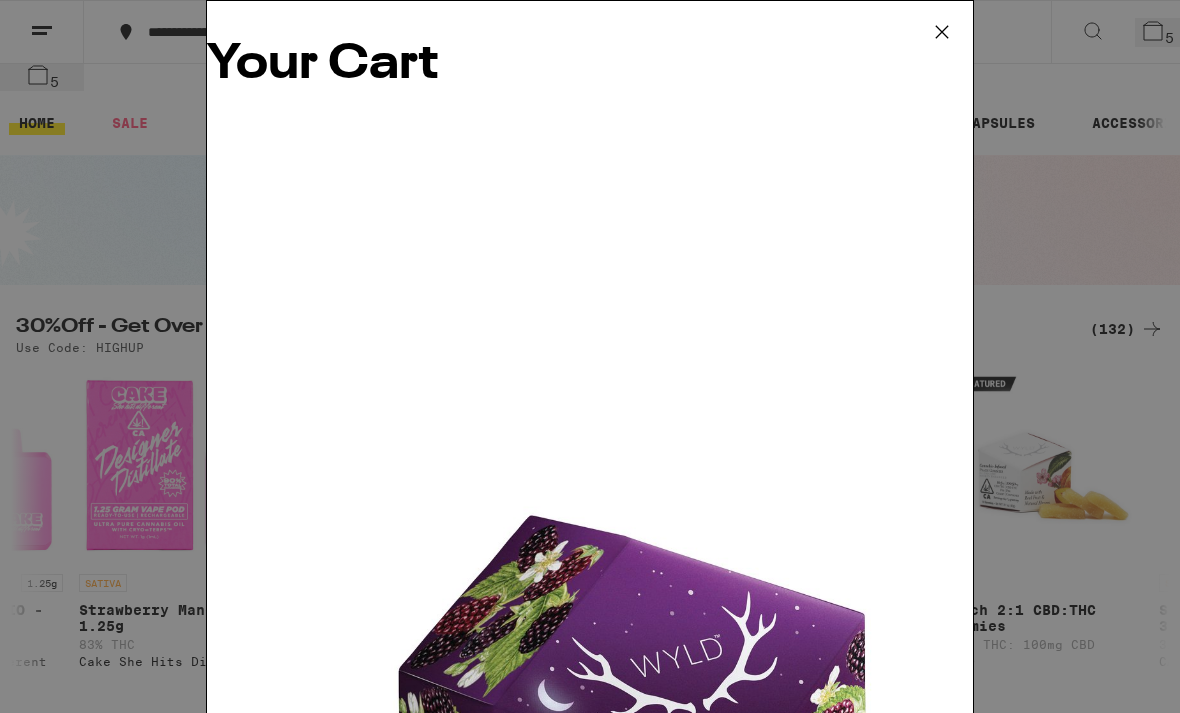 click 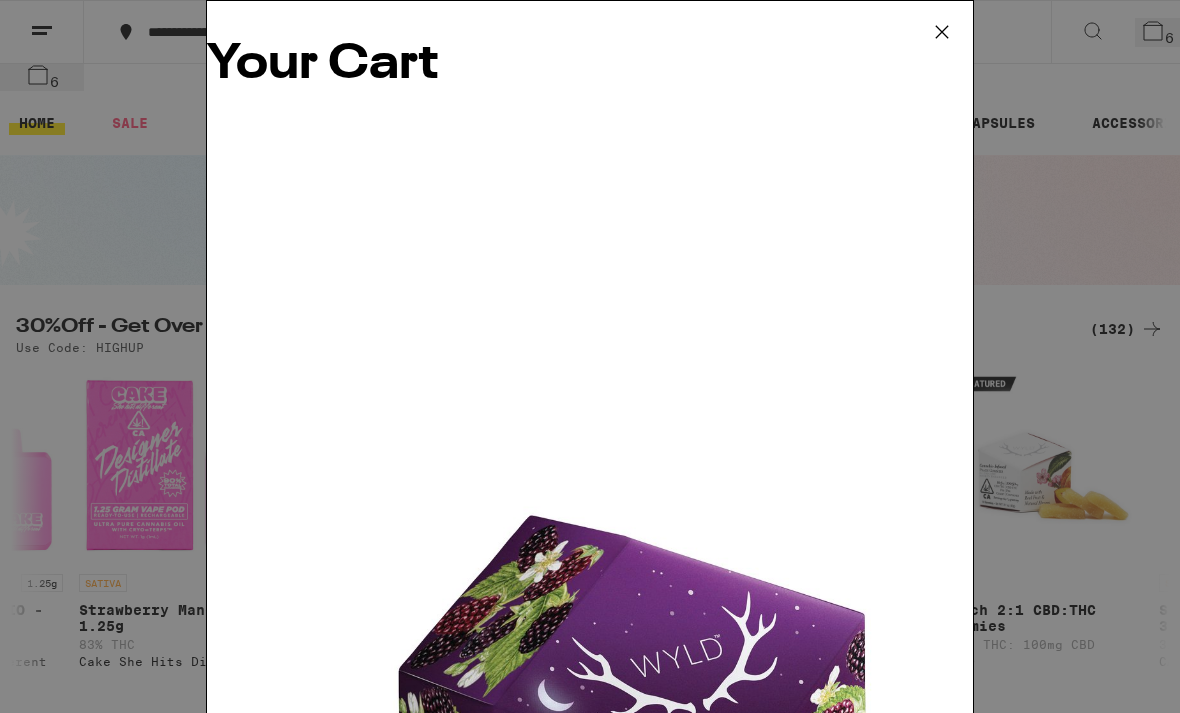 click at bounding box center [225, 1308] 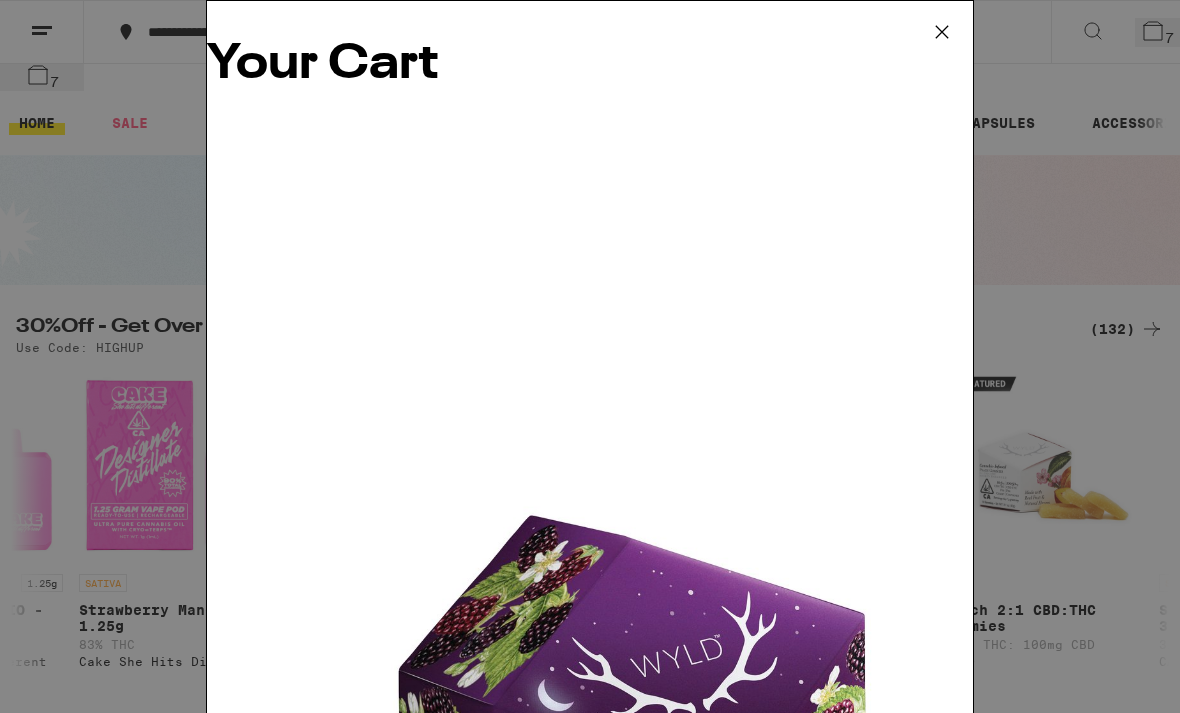 click on "Your Cart Boysenberry 1:1:1 THC:CBD:CBN Gummies WYLD $20 7 Add to meet the order minimum INDICA 7g Frozen Cherry - 7g Circles Base Camp Deal Created with Sketch. USE CODE HIGHUP $30 INDICA 7g Wedding Cake - 7g Circles Base Camp Deal Created with Sketch. USE CODE HIGHUP $30 SATIVA 7g Gelonade - 7g Circles Base Camp Deal Created with Sketch. USE CODE HIGHUP $30 SATIVA 7g Grape Sorbet - 7g Circles Base Camp Deal Created with Sketch. USE CODE HIGHUP $30 SATIVA 7g Loud Lemon - 7g Circles Base Camp Deal Created with Sketch. USE CODE HIGHUP $30 HYBRID 7g Animal Mints - 7g Circles Base Camp Deal Created with Sketch. USE CODE HIGHUP $30 HYBRID 7g Lantz - 7g Circles Base Camp Deal Created with Sketch. USE CODE 35OFF $30 INDICA 1.25g Blueberry Bliss AIO - 1.25g Cake She Hits Different Deal Created with Sketch. USE CODE HIGHUP $30 INDICA 1.25g Watermelon OG AIO - 1.25g Cake She Hits Different Deal Created with Sketch. USE CODE HIGHUP $30 INDICA 1.25g Wild Cherry Zkittlez AIO - 1.25g Cake She Hits Different Deal $30" at bounding box center (590, 906) 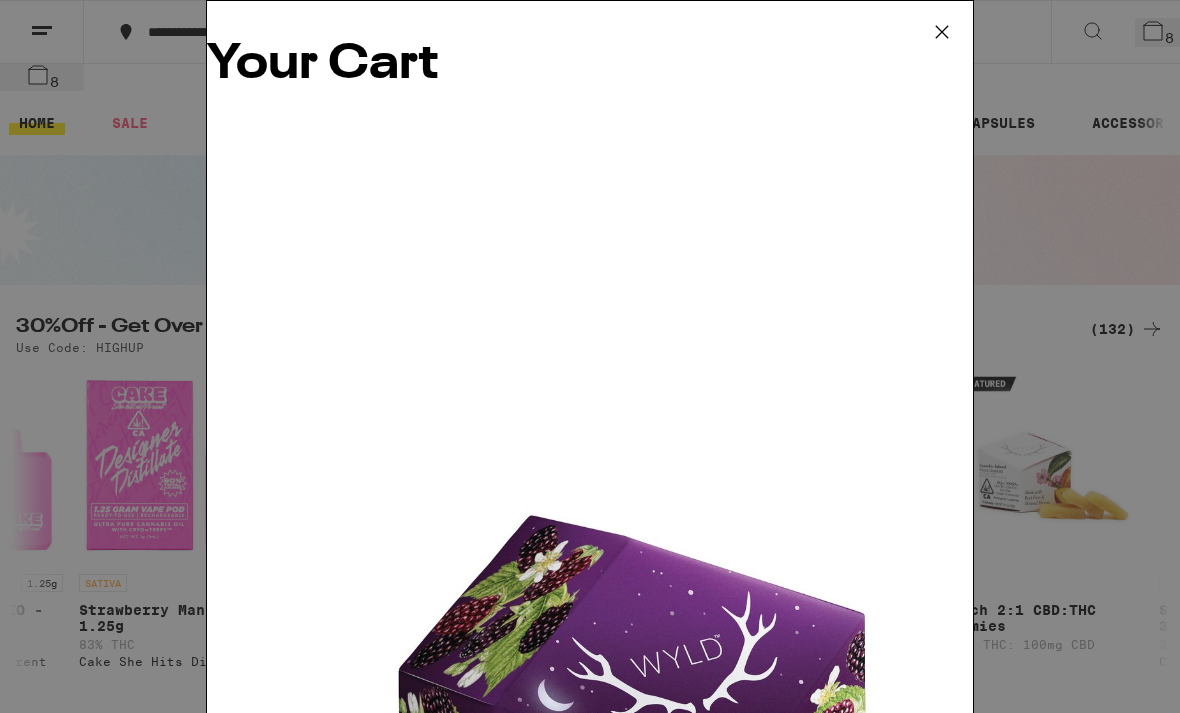 click on "Your Cart Boysenberry 1:1:1 THC:CBD:CBN Gummies WYLD $20 8 Add to meet the order minimum INDICA 7g Frozen Cherry - 7g Circles Base Camp Deal Created with Sketch. USE CODE HIGHUP $30 INDICA 7g Wedding Cake - 7g Circles Base Camp Deal Created with Sketch. USE CODE HIGHUP $30 SATIVA 7g Gelonade - 7g Circles Base Camp Deal Created with Sketch. USE CODE HIGHUP $30 SATIVA 7g Grape Sorbet - 7g Circles Base Camp Deal Created with Sketch. USE CODE HIGHUP $30 SATIVA 7g Loud Lemon - 7g Circles Base Camp Deal Created with Sketch. USE CODE HIGHUP $30 HYBRID 7g Animal Mints - 7g Circles Base Camp Deal Created with Sketch. USE CODE HIGHUP $30 HYBRID 7g Lantz - 7g Circles Base Camp Deal Created with Sketch. USE CODE 35OFF $30 INDICA 1.25g Blueberry Bliss AIO - 1.25g Cake She Hits Different Deal Created with Sketch. USE CODE HIGHUP $30 INDICA 1.25g Watermelon OG AIO - 1.25g Cake She Hits Different Deal Created with Sketch. USE CODE HIGHUP $30 INDICA 1.25g Wild Cherry Zkittlez AIO - 1.25g Cake She Hits Different Deal $30" at bounding box center (590, 906) 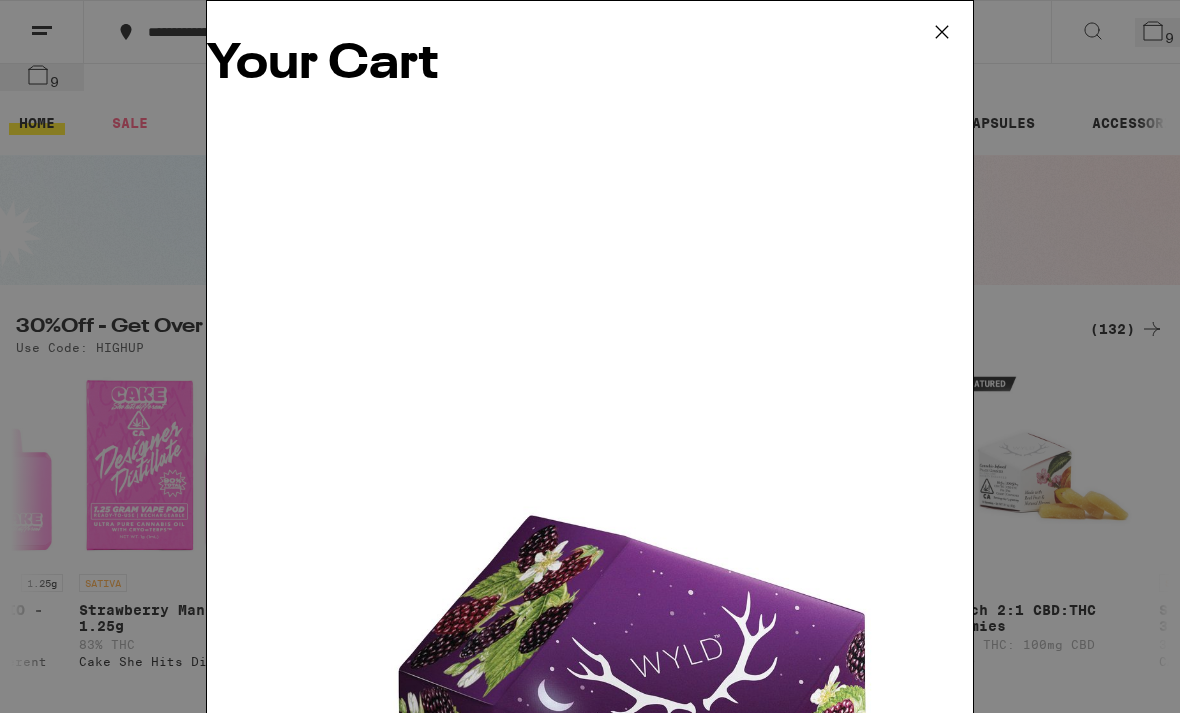 click on "$20 9" at bounding box center [590, 1278] 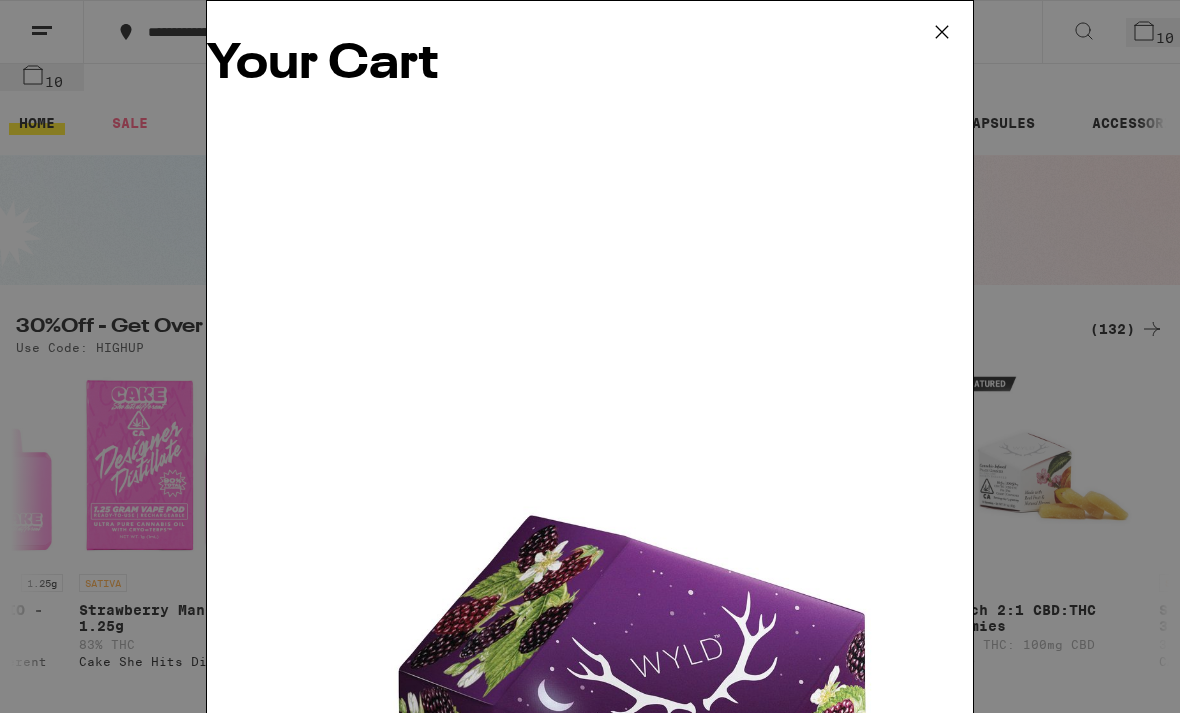 click 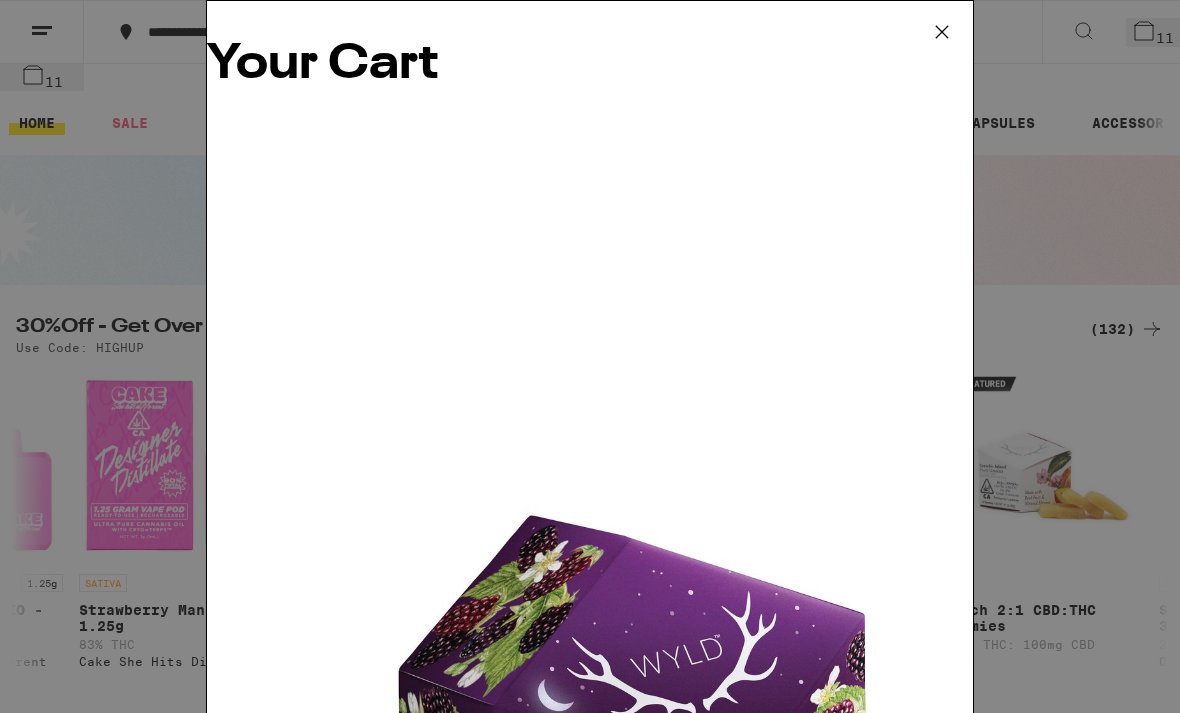 click 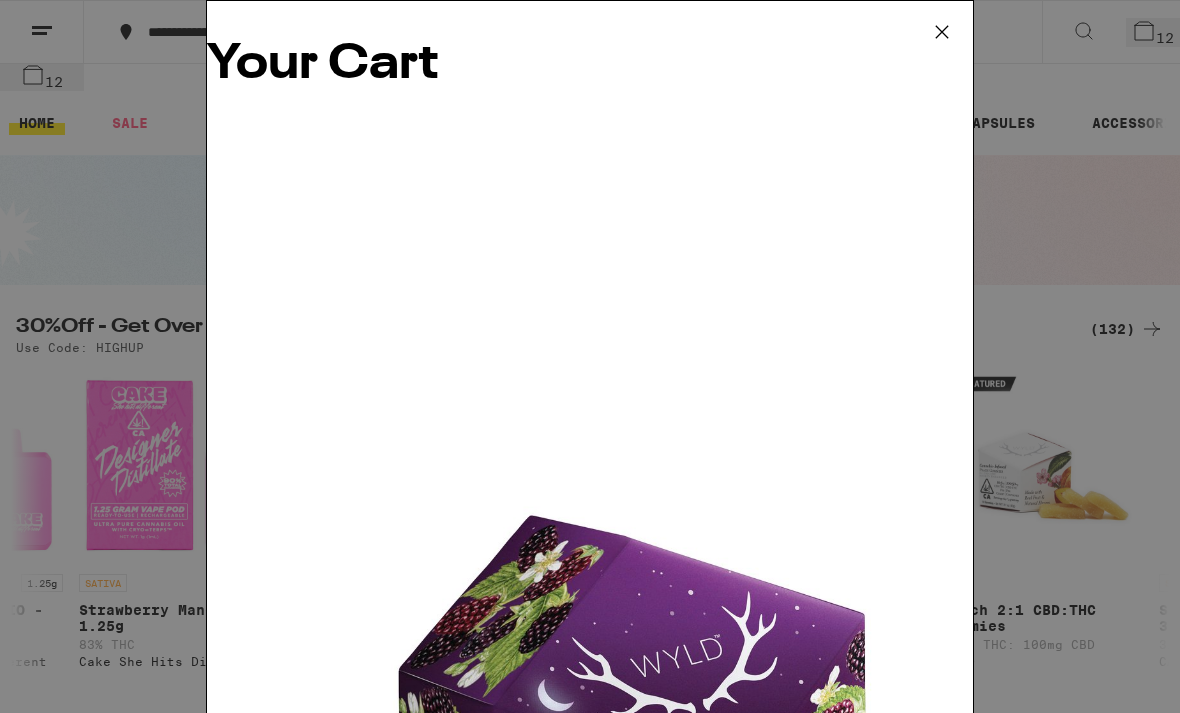 click on "Apply Promo" at bounding box center (262, 1795) 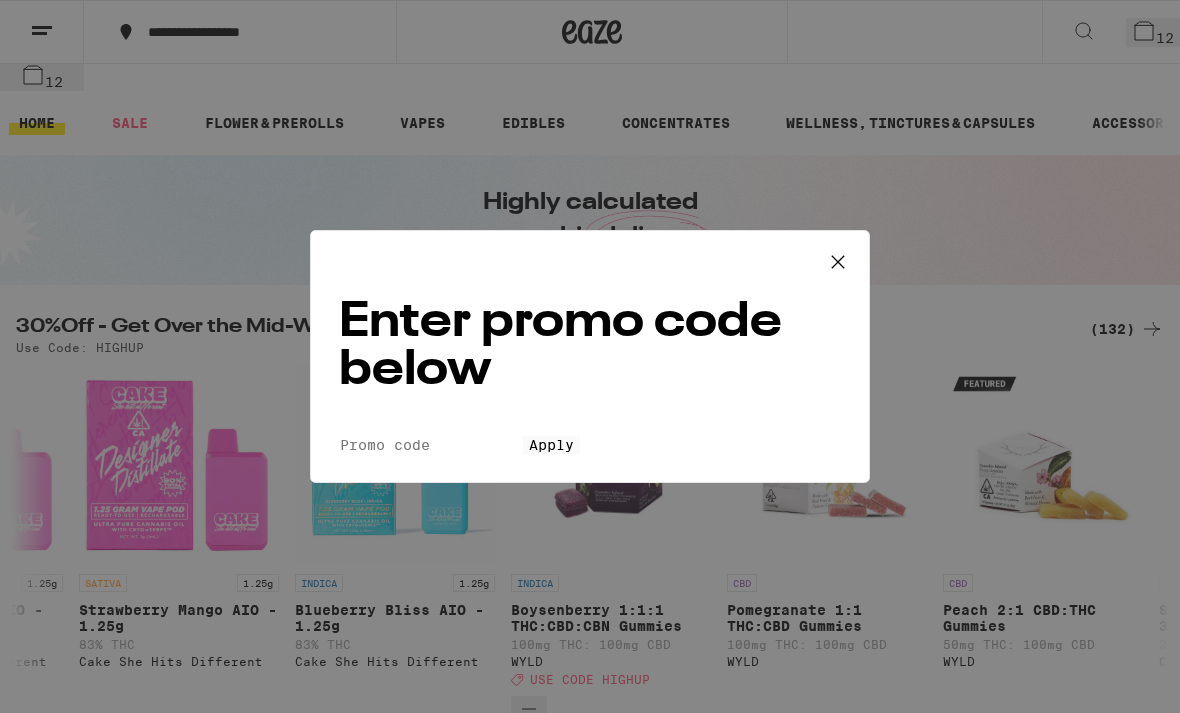 scroll, scrollTop: 0, scrollLeft: 0, axis: both 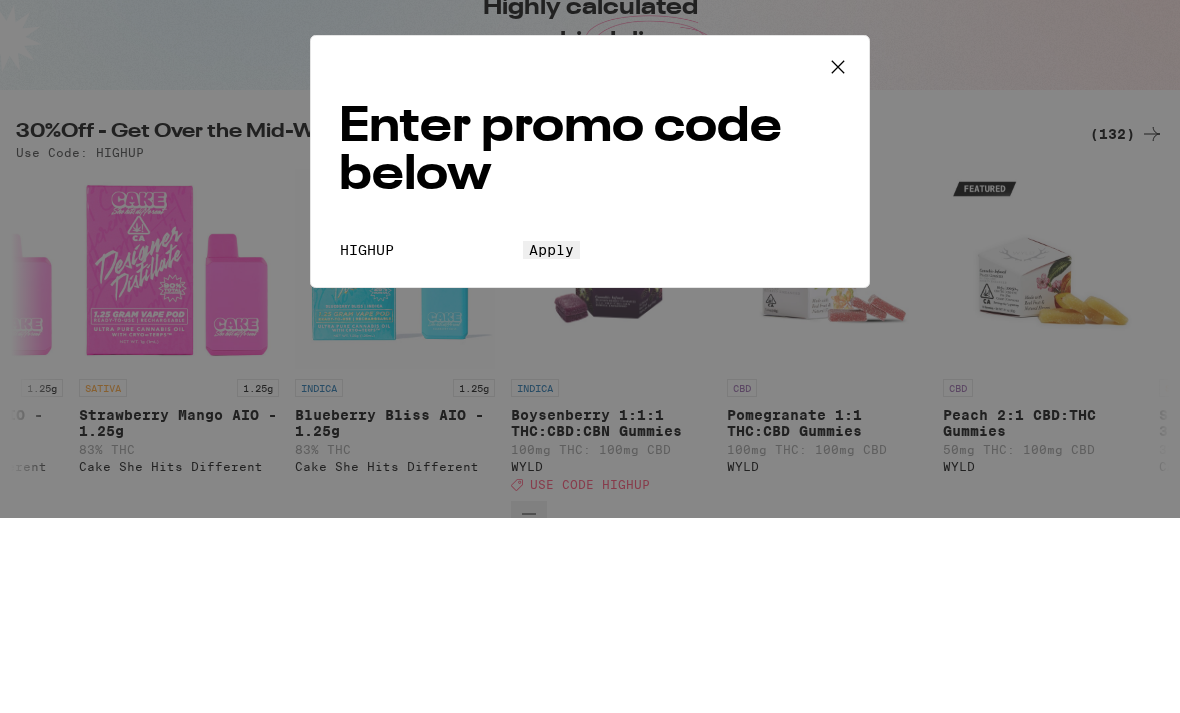 type on "HIGHUP" 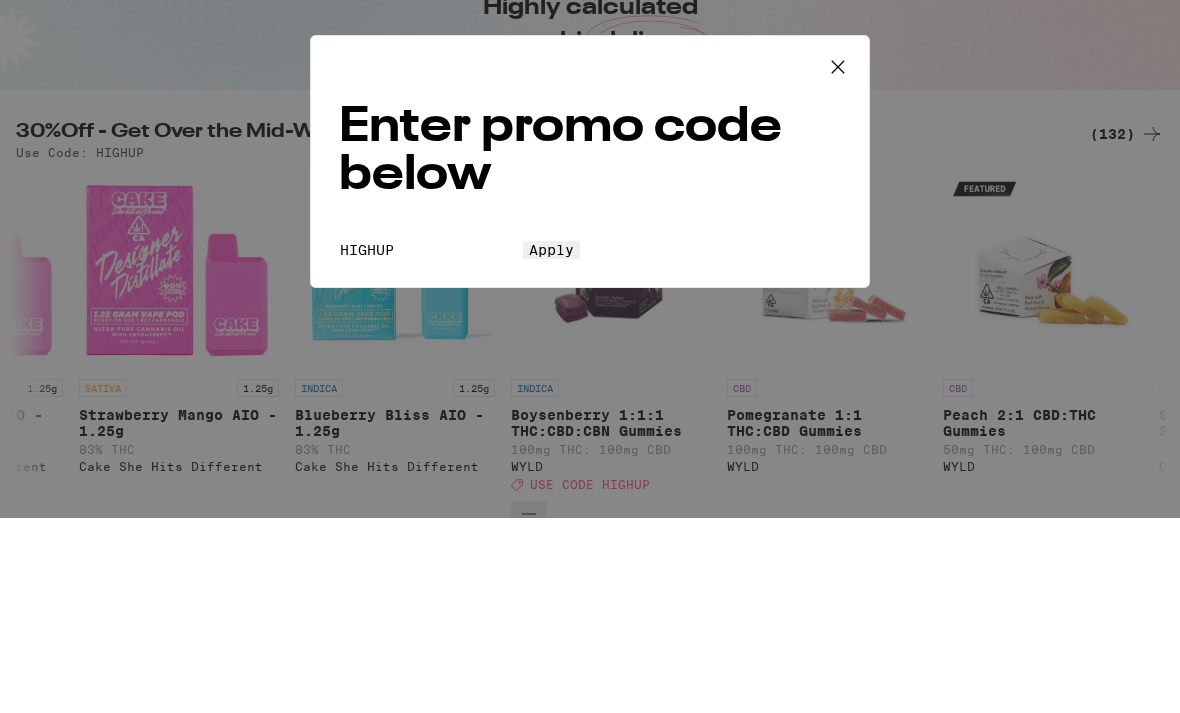 click on "Apply" at bounding box center (551, 445) 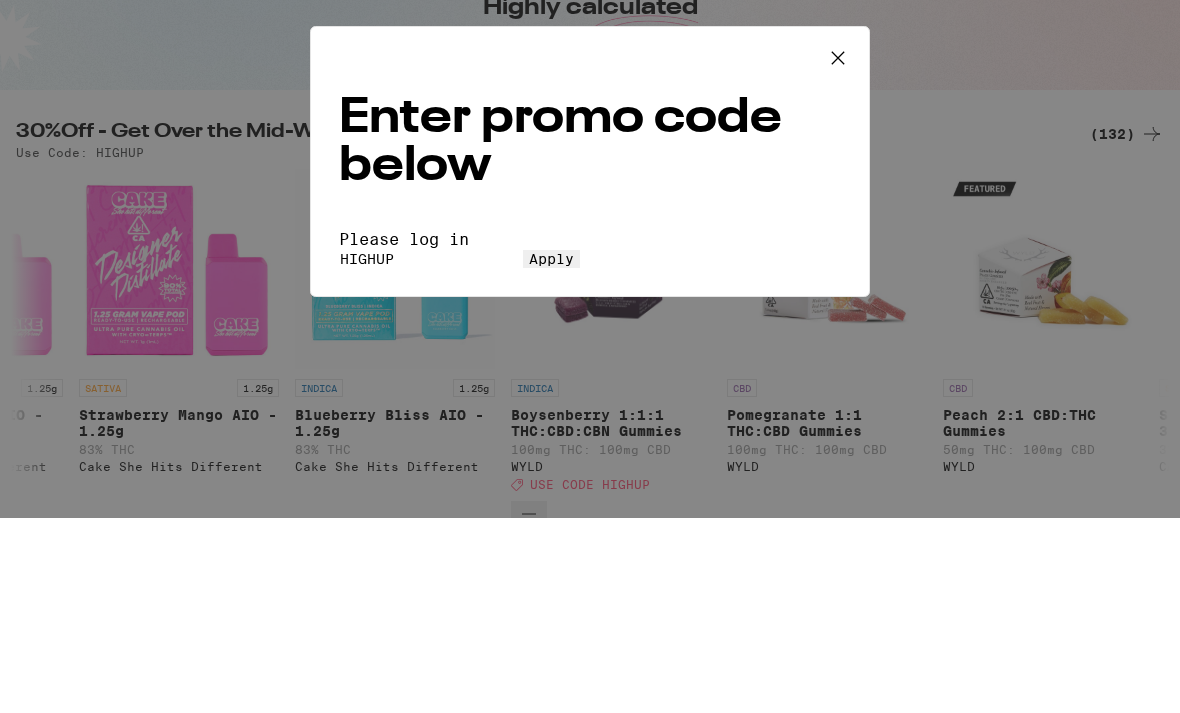 scroll, scrollTop: 229, scrollLeft: 0, axis: vertical 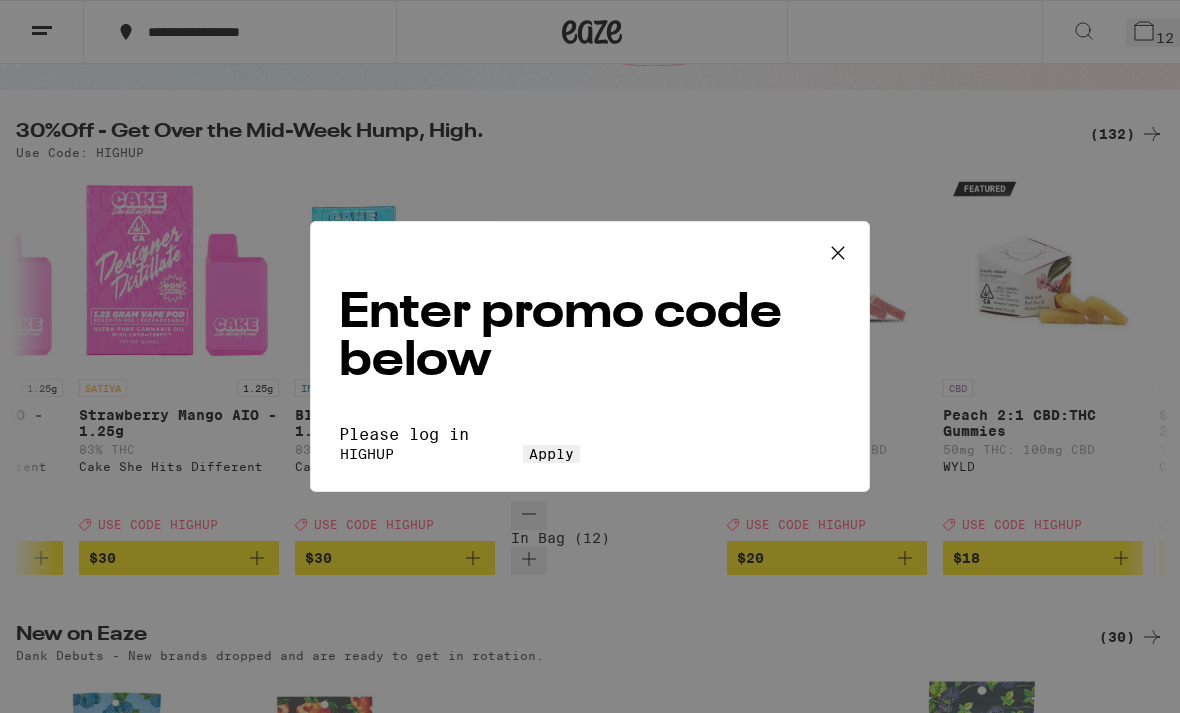 click on "Apply" at bounding box center (551, 454) 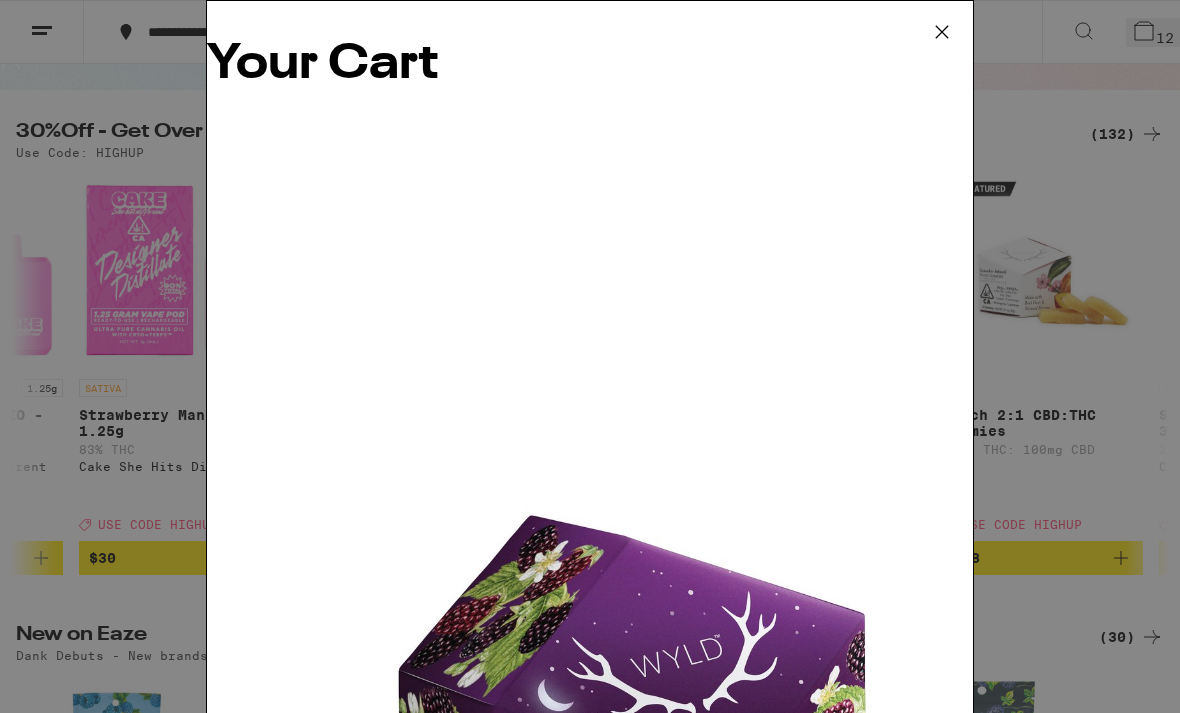 scroll, scrollTop: 34, scrollLeft: 0, axis: vertical 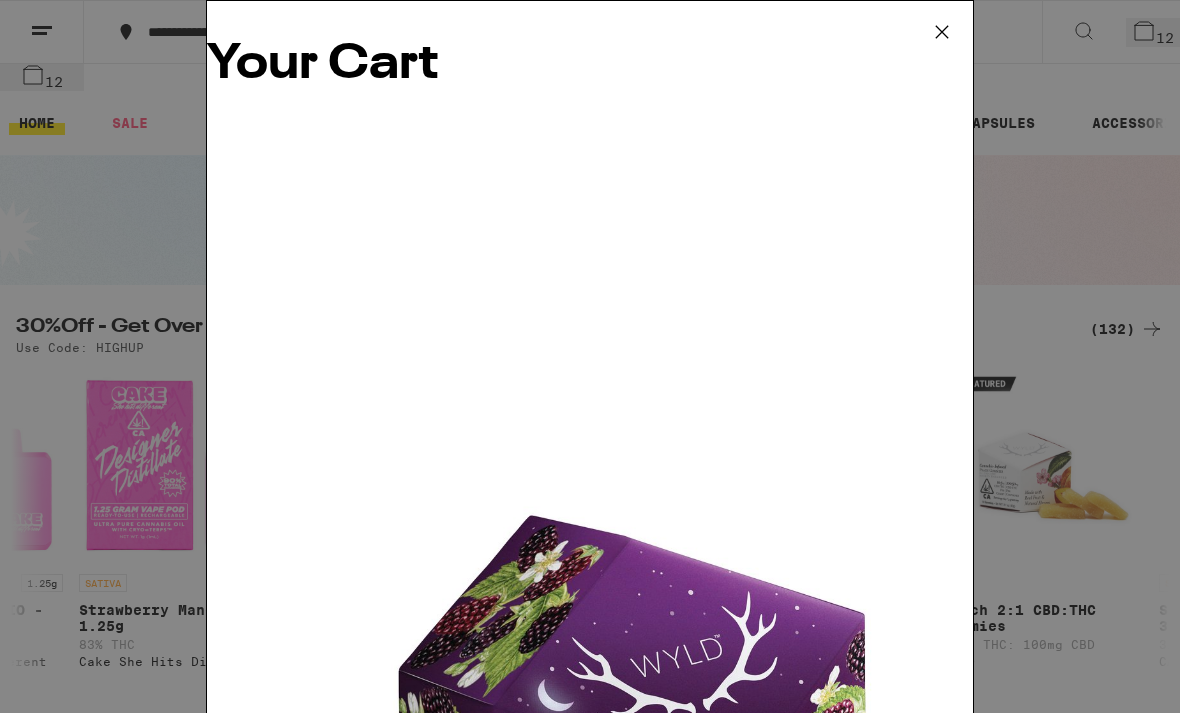 click on "www.P65Warnings.ca.gov" at bounding box center (378, 1683) 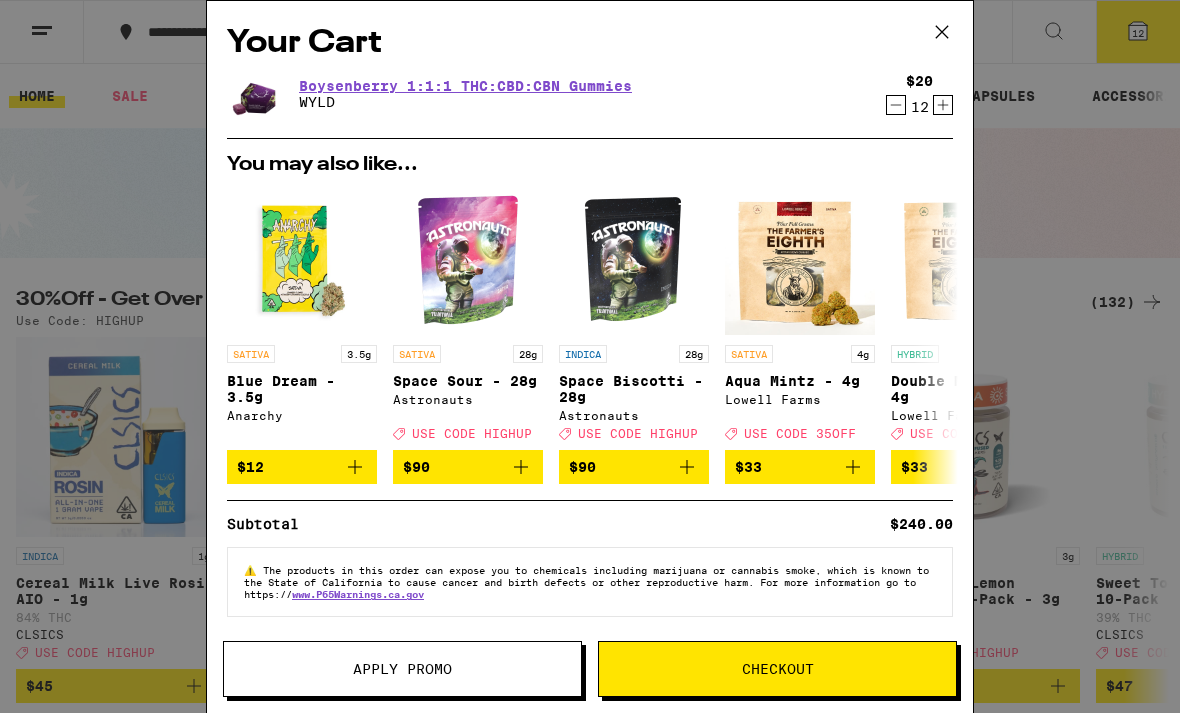 scroll, scrollTop: 34, scrollLeft: 0, axis: vertical 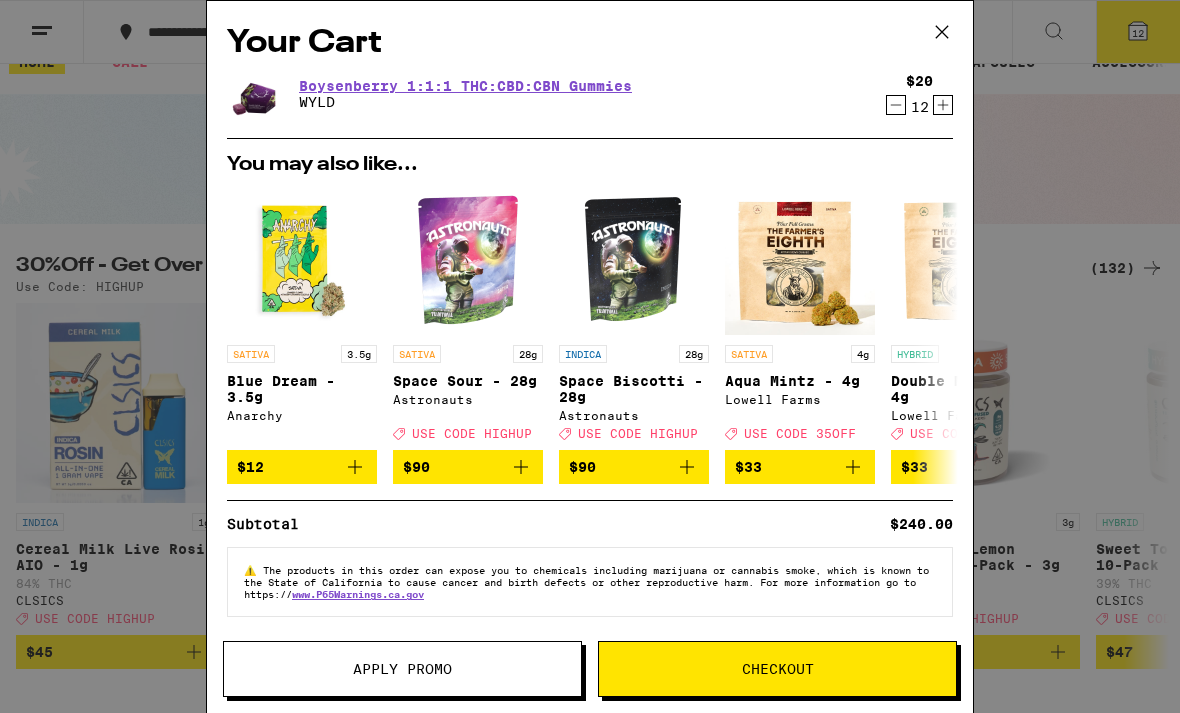 click on "Apply Promo" at bounding box center [402, 669] 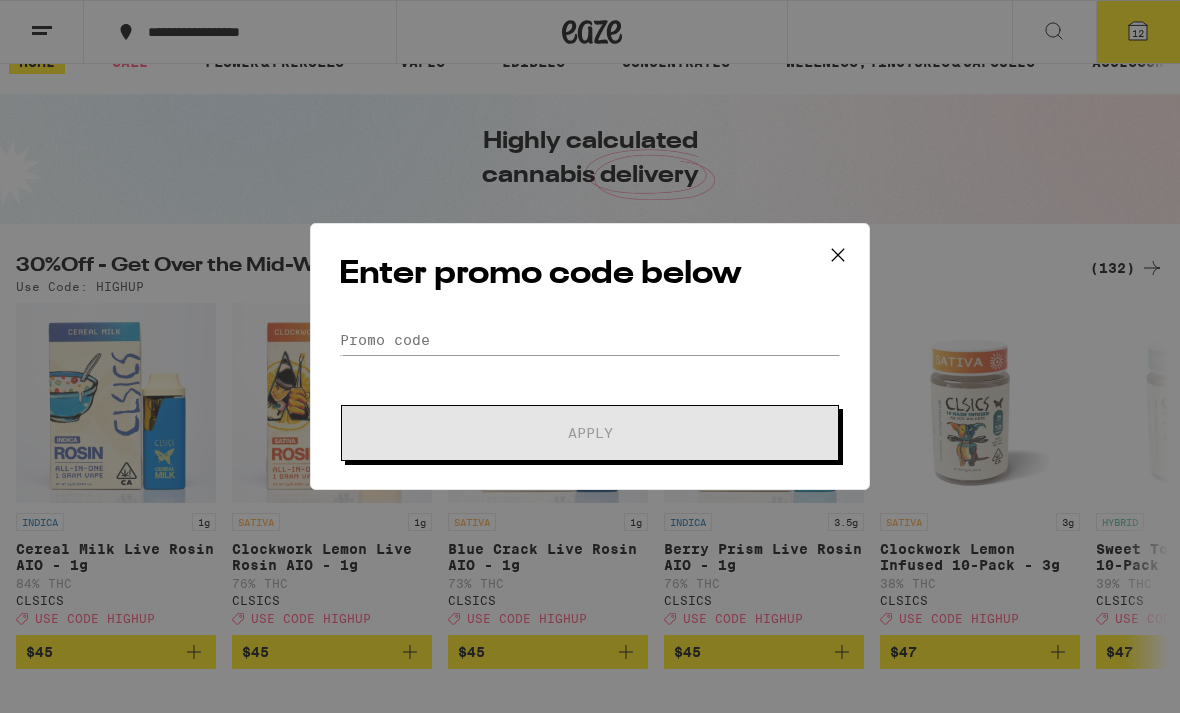 scroll, scrollTop: 0, scrollLeft: 0, axis: both 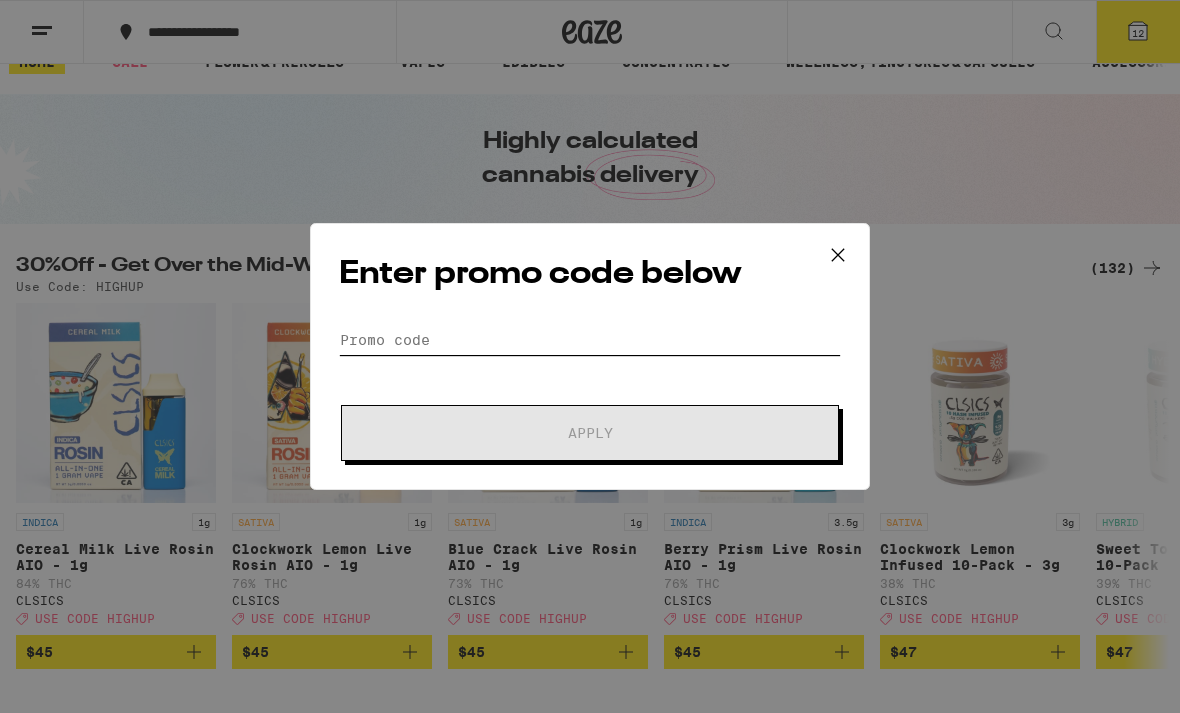 click on "Promo Code" at bounding box center [590, 340] 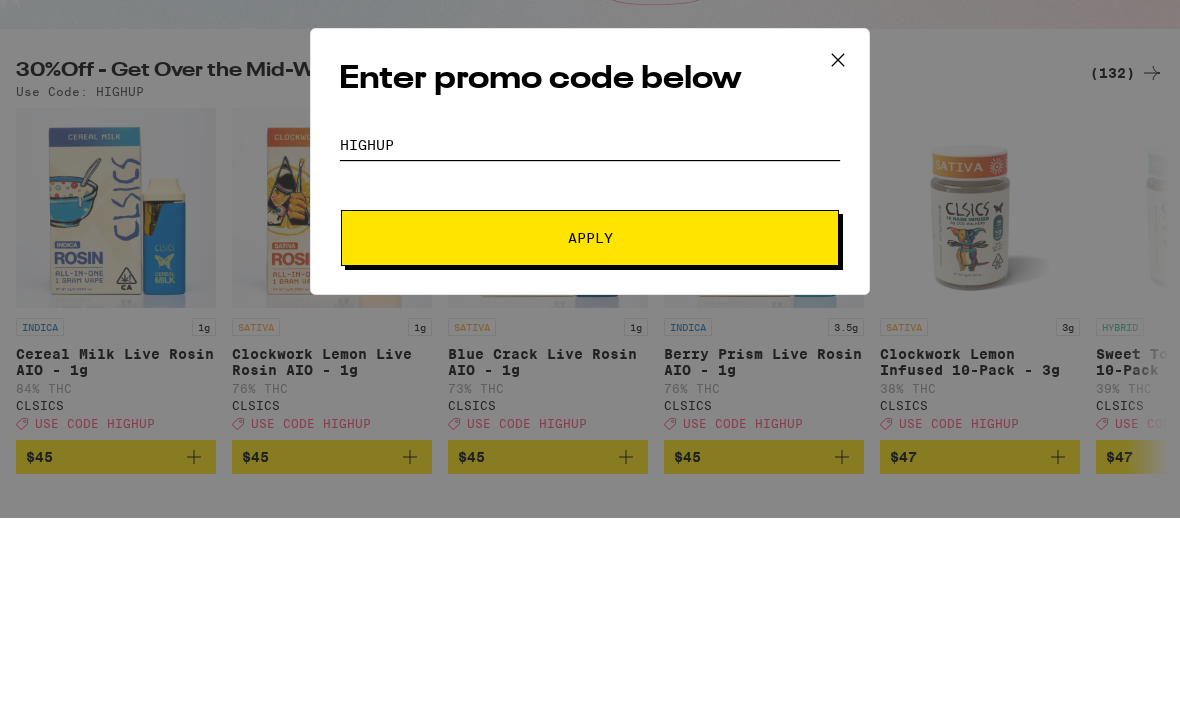 type on "HIGHUP" 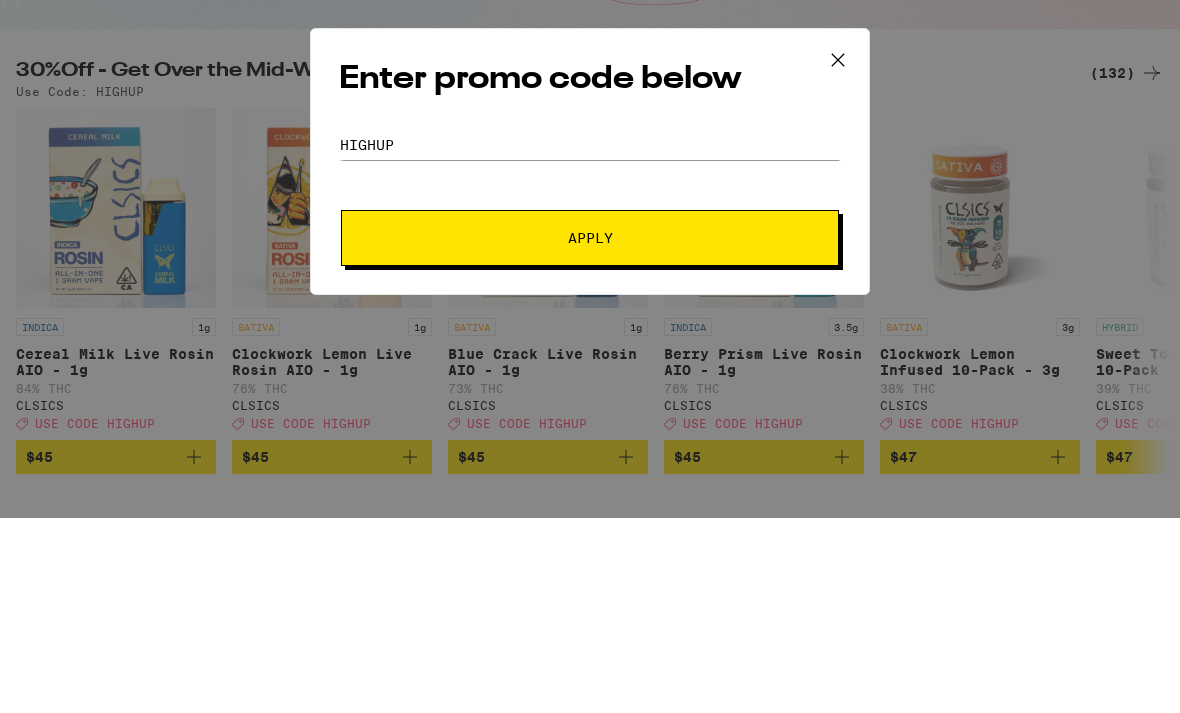 click on "Apply" at bounding box center (590, 433) 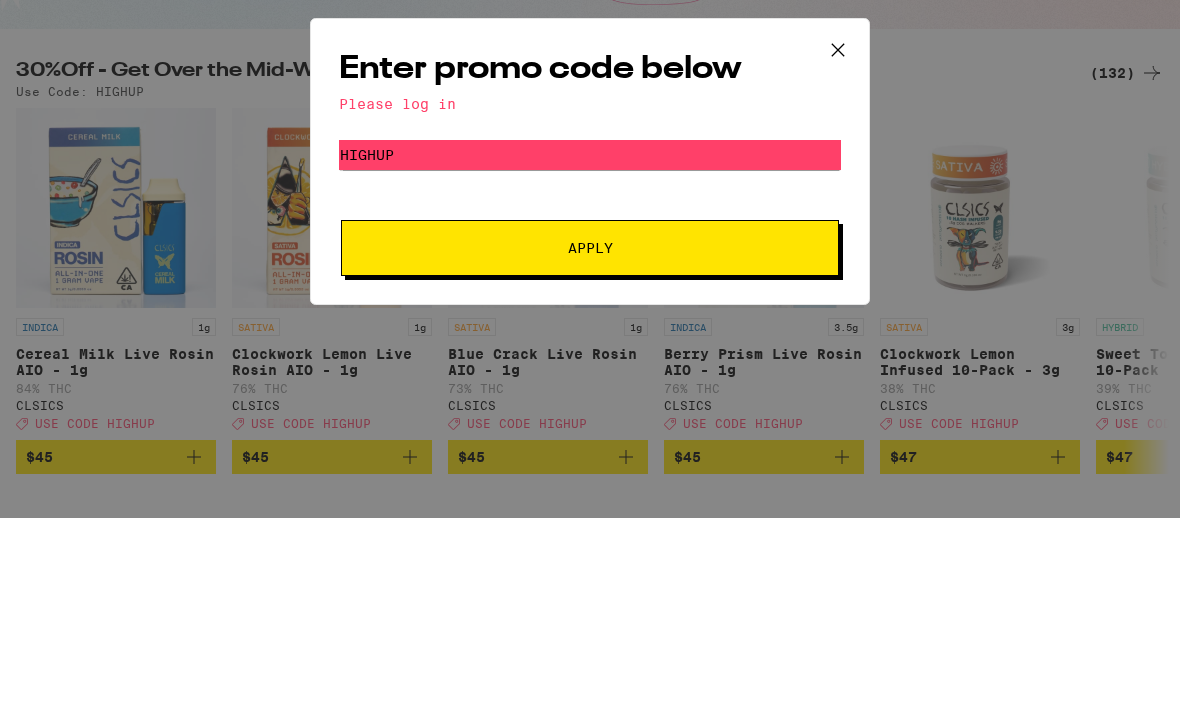 scroll, scrollTop: 229, scrollLeft: 0, axis: vertical 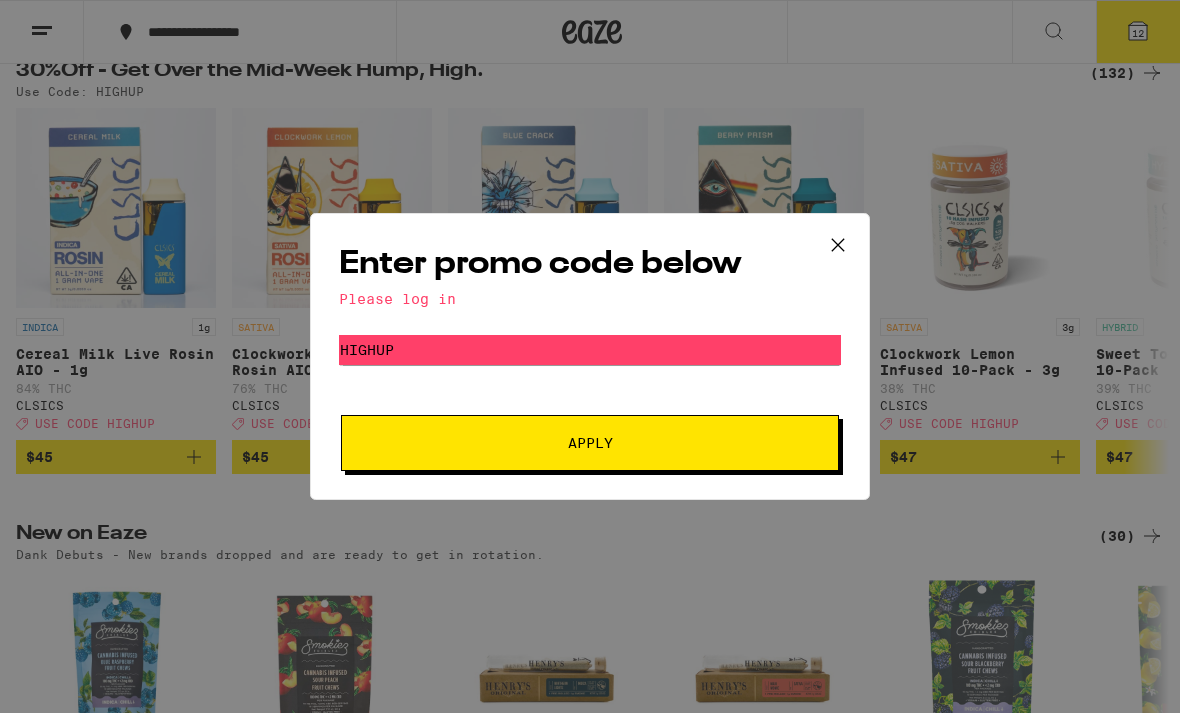 click on "Apply" at bounding box center [590, 443] 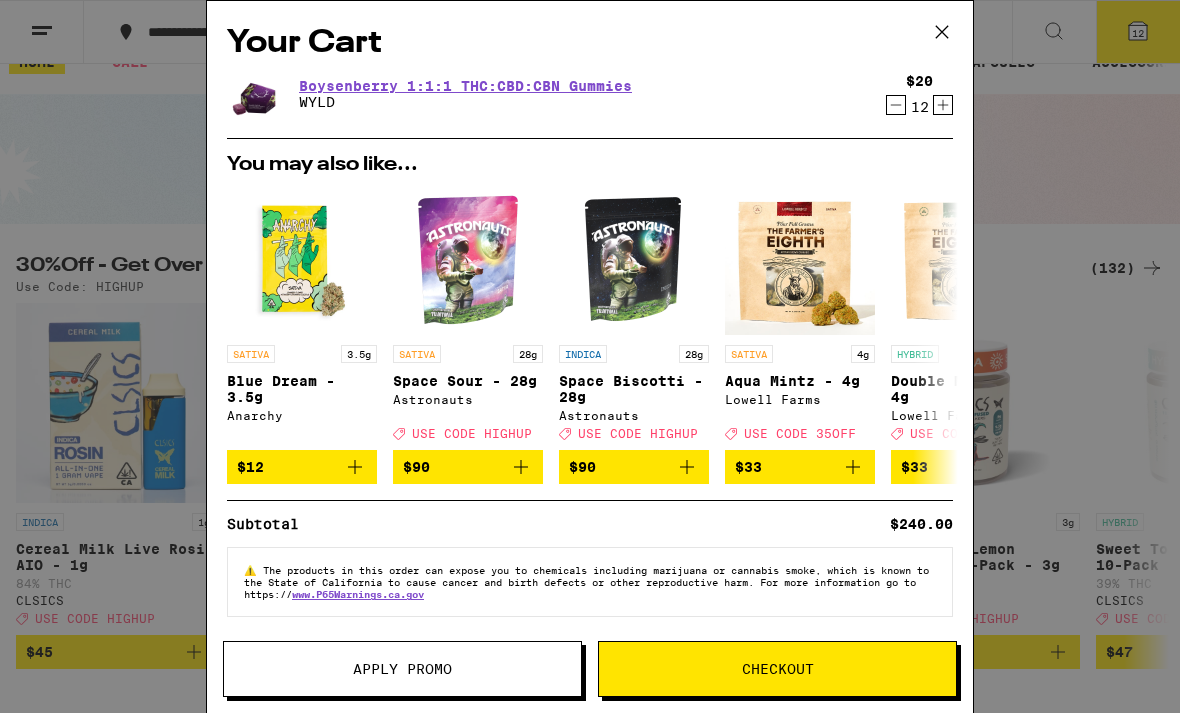 scroll, scrollTop: 0, scrollLeft: 0, axis: both 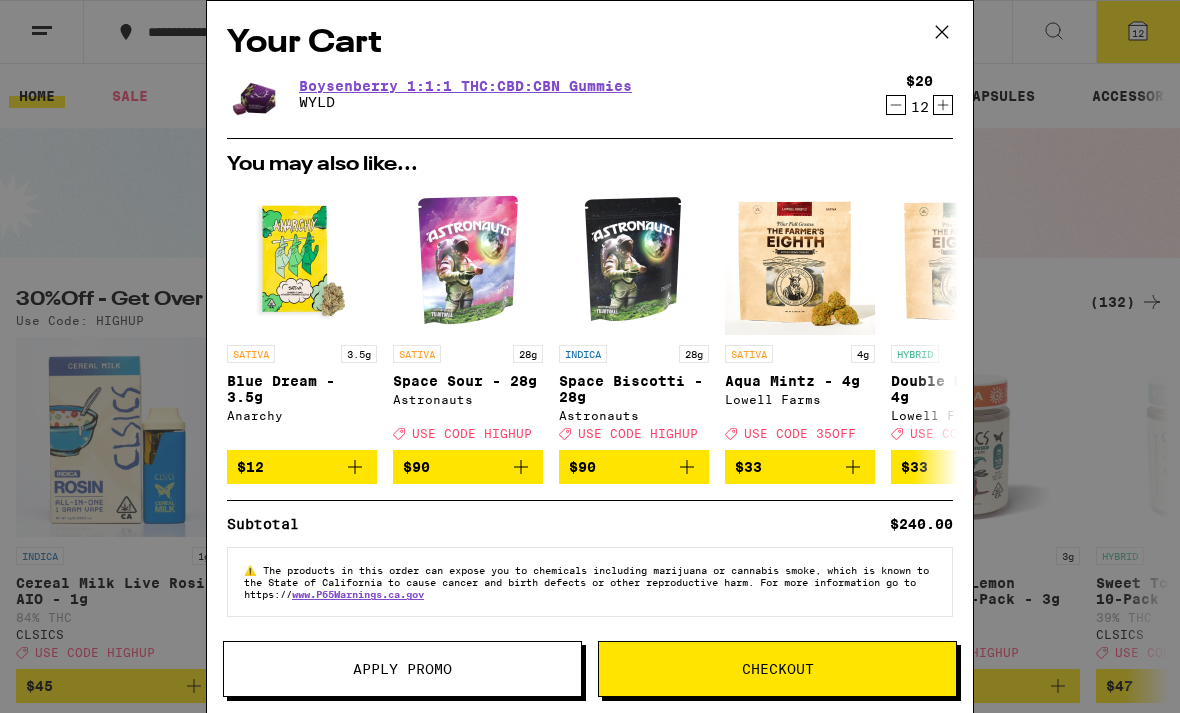 click on "Checkout" at bounding box center [777, 669] 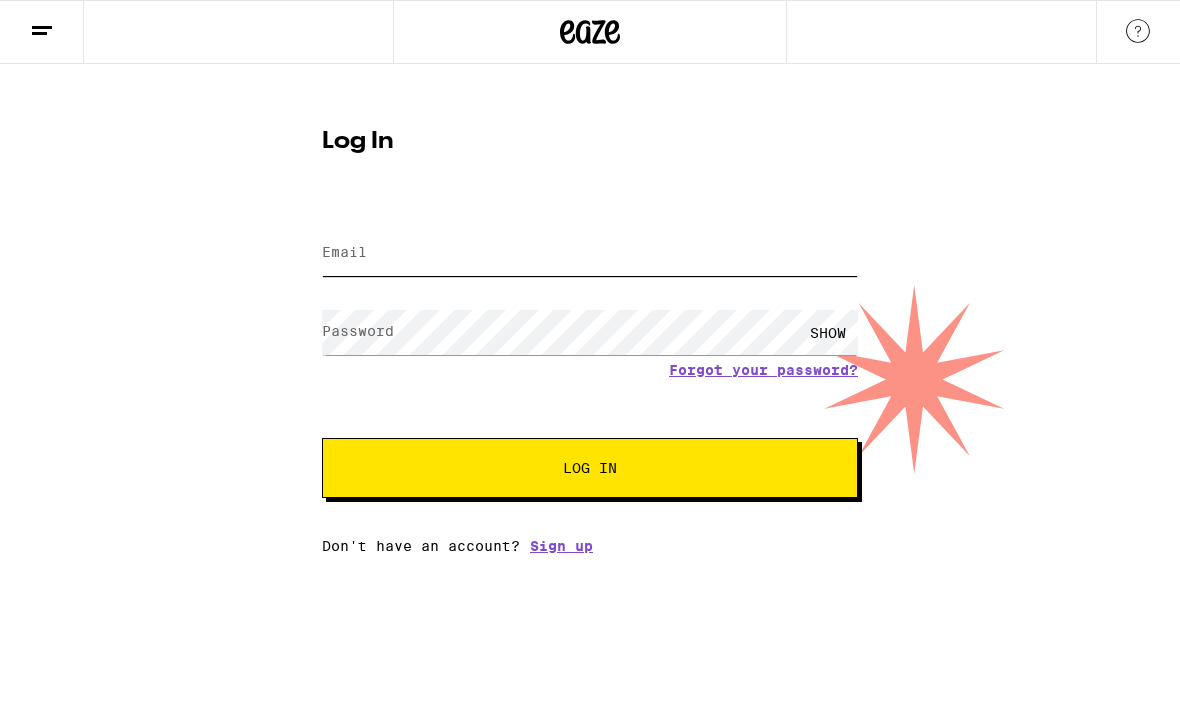 click on "Email" at bounding box center (590, 253) 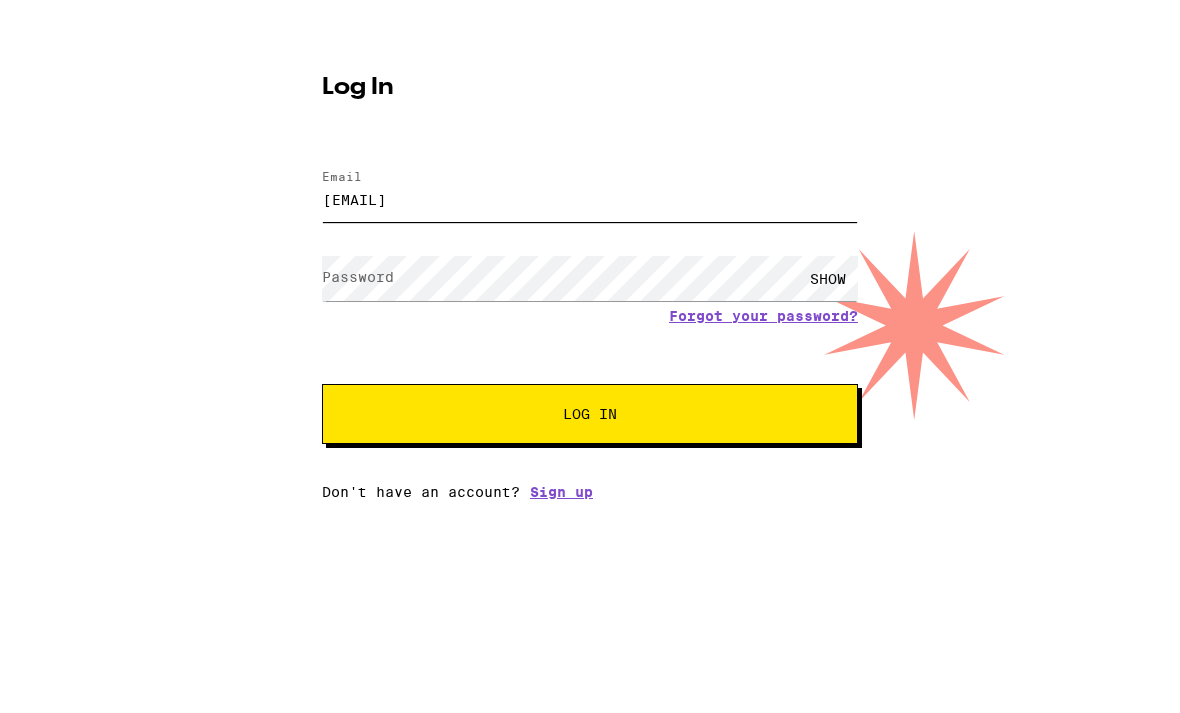type on "bbuehler61@gmail.com" 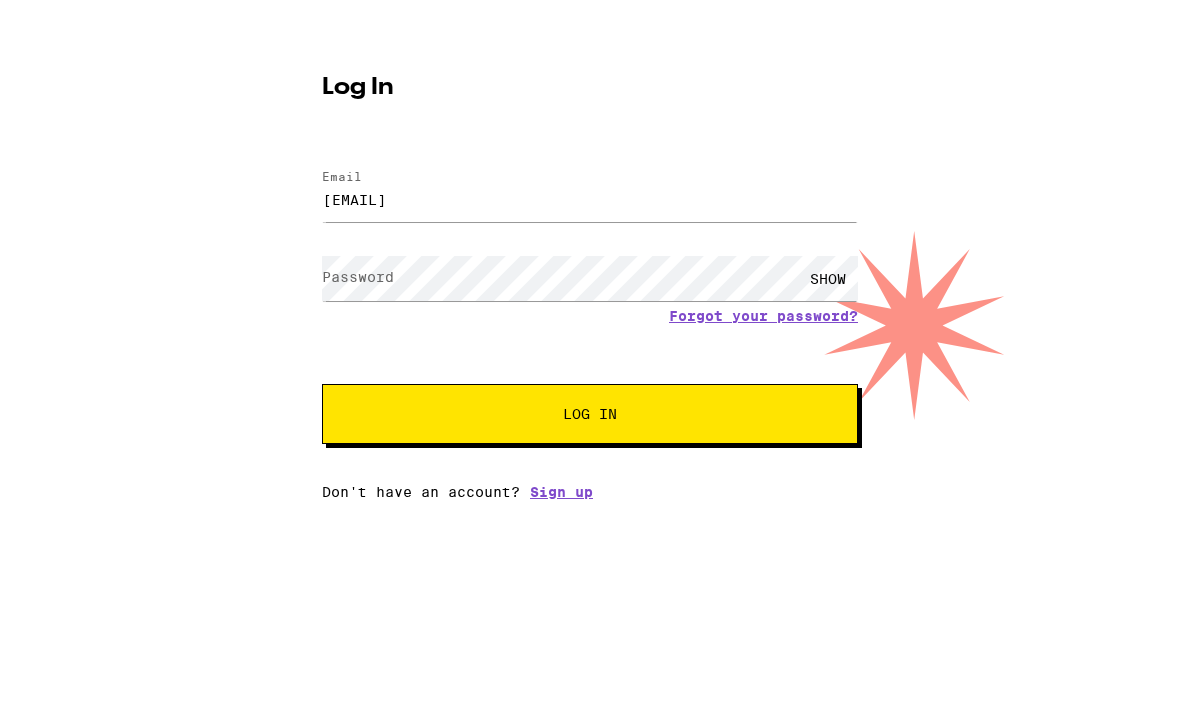 click on "Email Email bbuehler61@gmail.com Password Password SHOW Forgot your password? Log In" at bounding box center [590, 351] 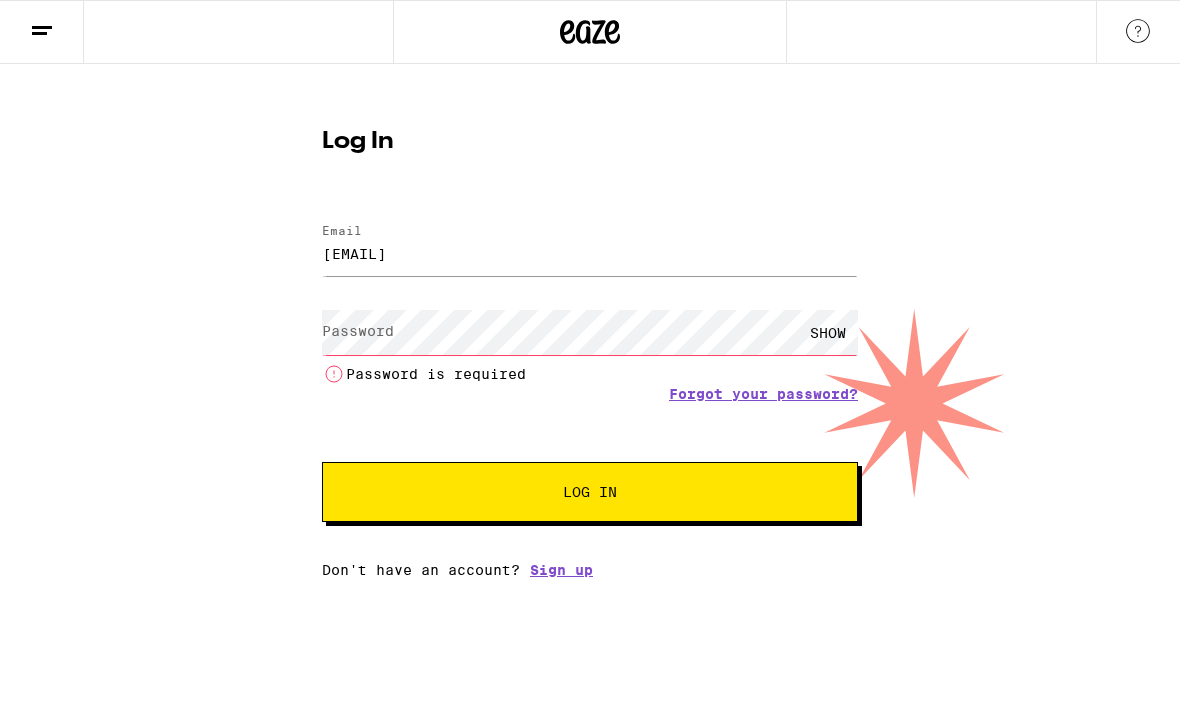 click on "Forgot your password?" at bounding box center (763, 394) 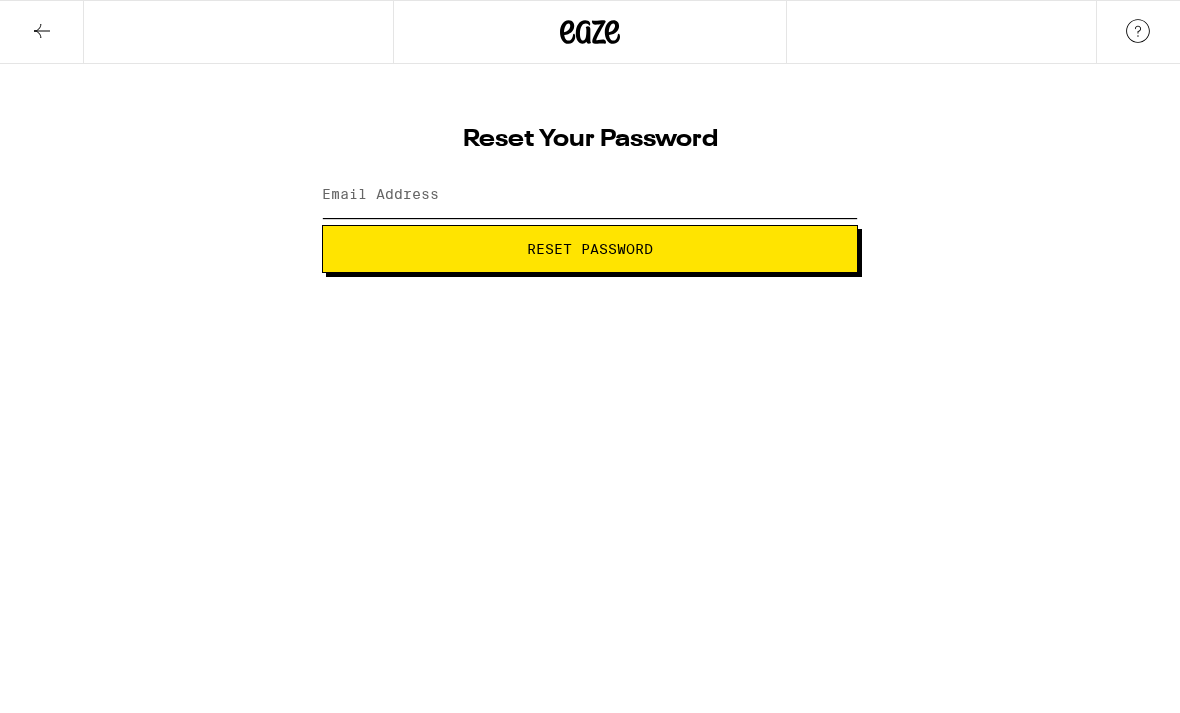 click on "Email Address" at bounding box center (590, 195) 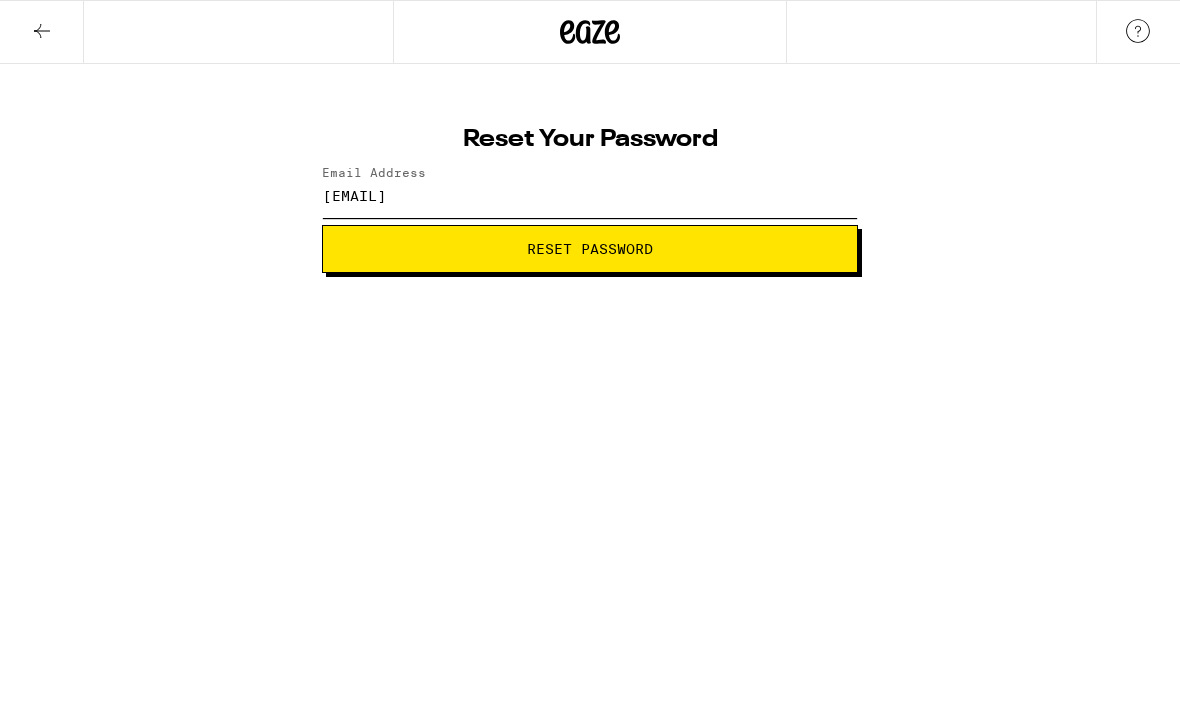 type on "bbuehler61@gmail.com" 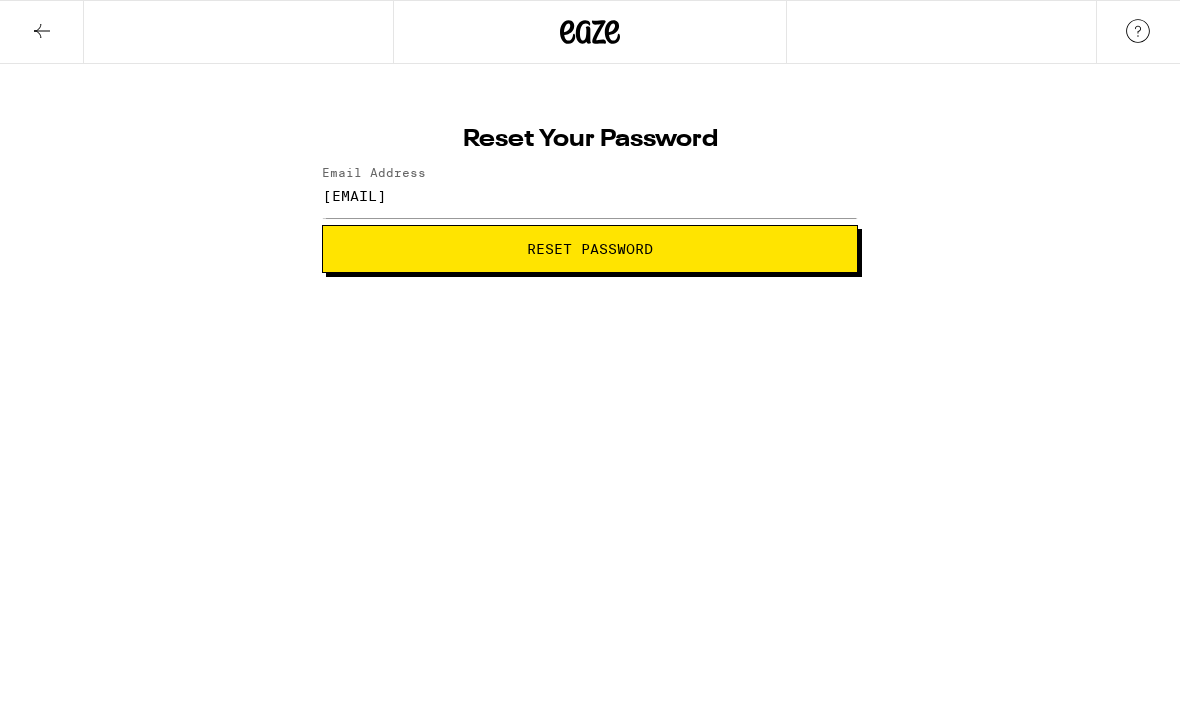 click on "Reset Password" at bounding box center (590, 249) 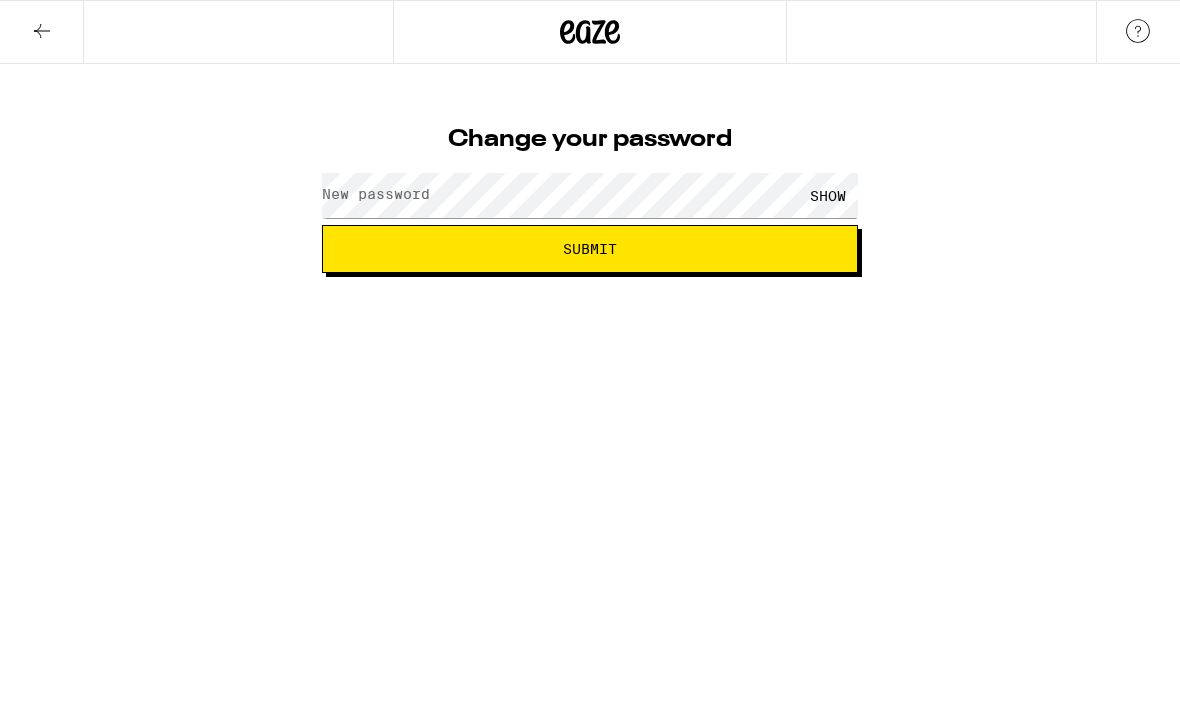 scroll, scrollTop: 0, scrollLeft: 0, axis: both 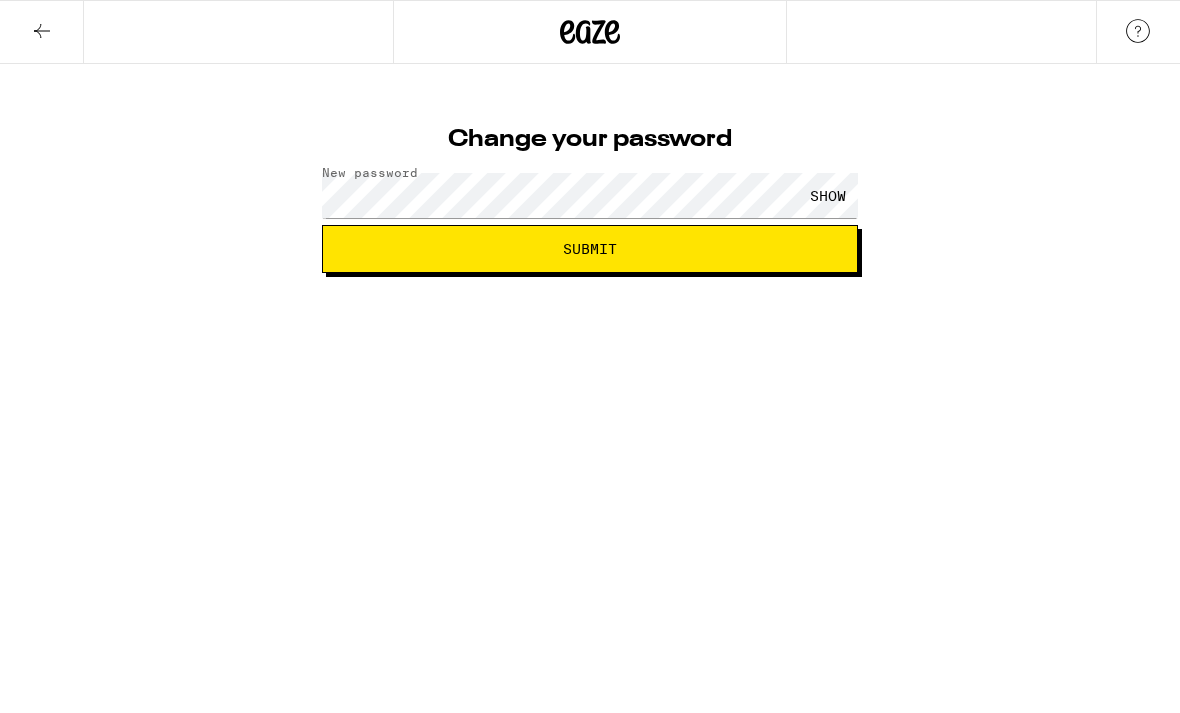 click on "Submit" at bounding box center (590, 249) 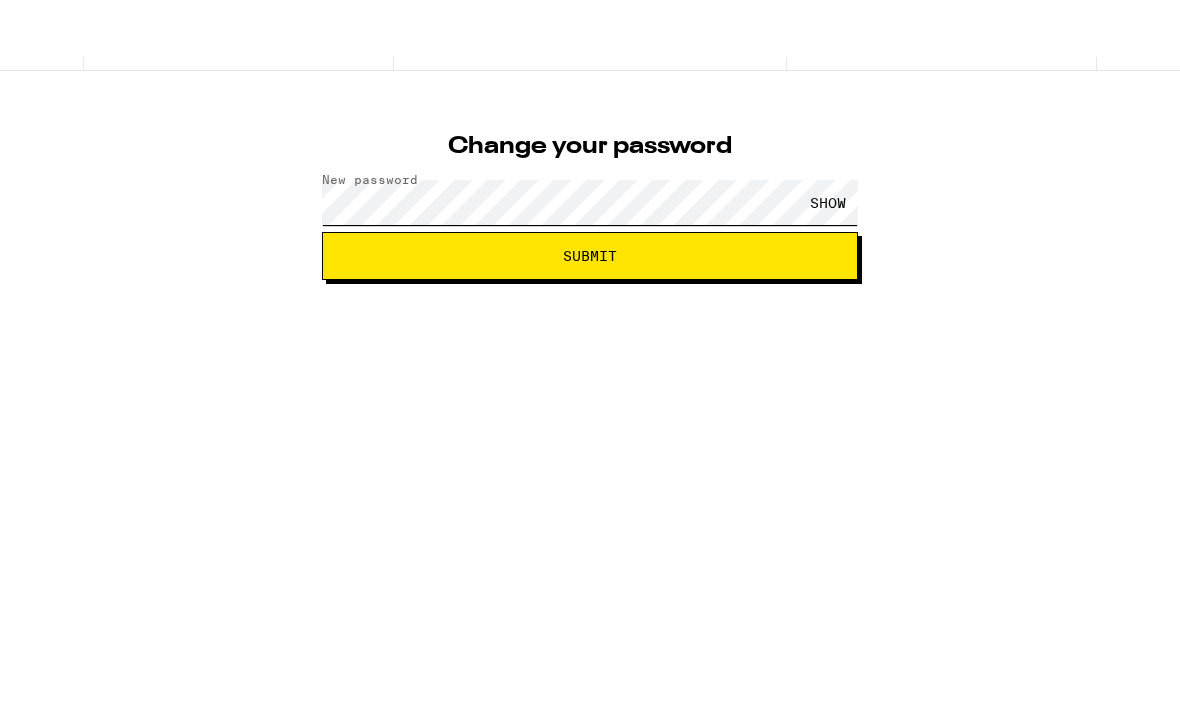 click on "Submit" at bounding box center (590, 313) 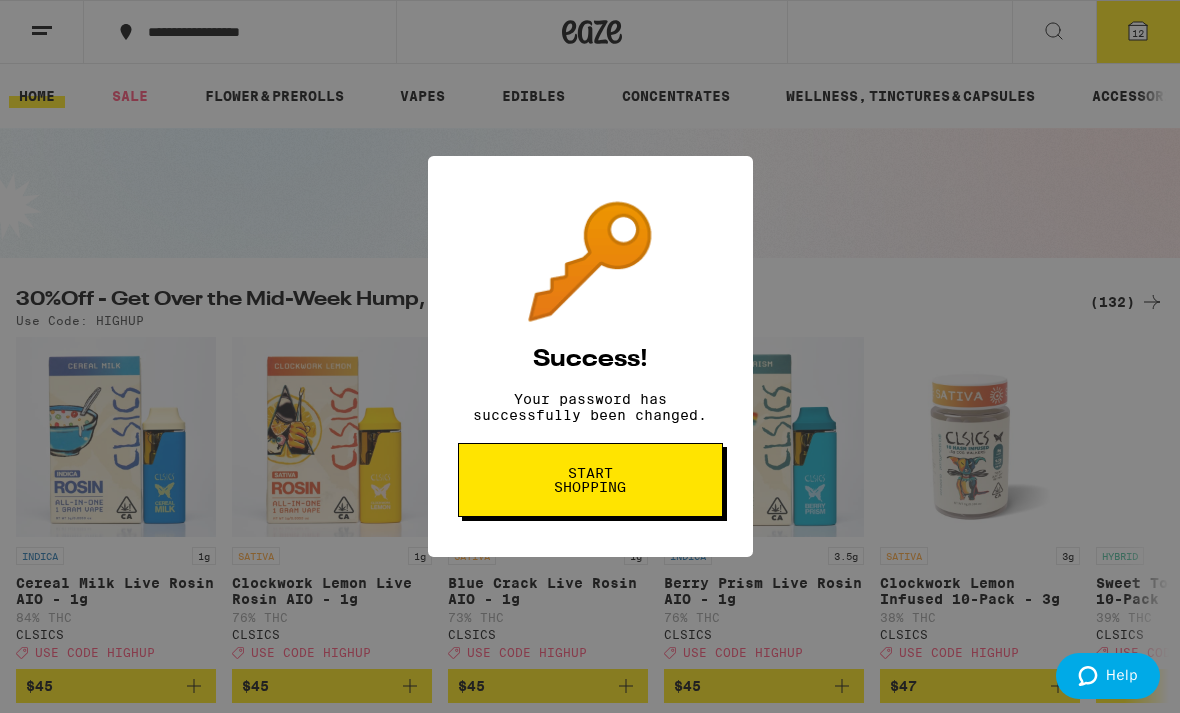 click on "Start shopping" at bounding box center [590, 480] 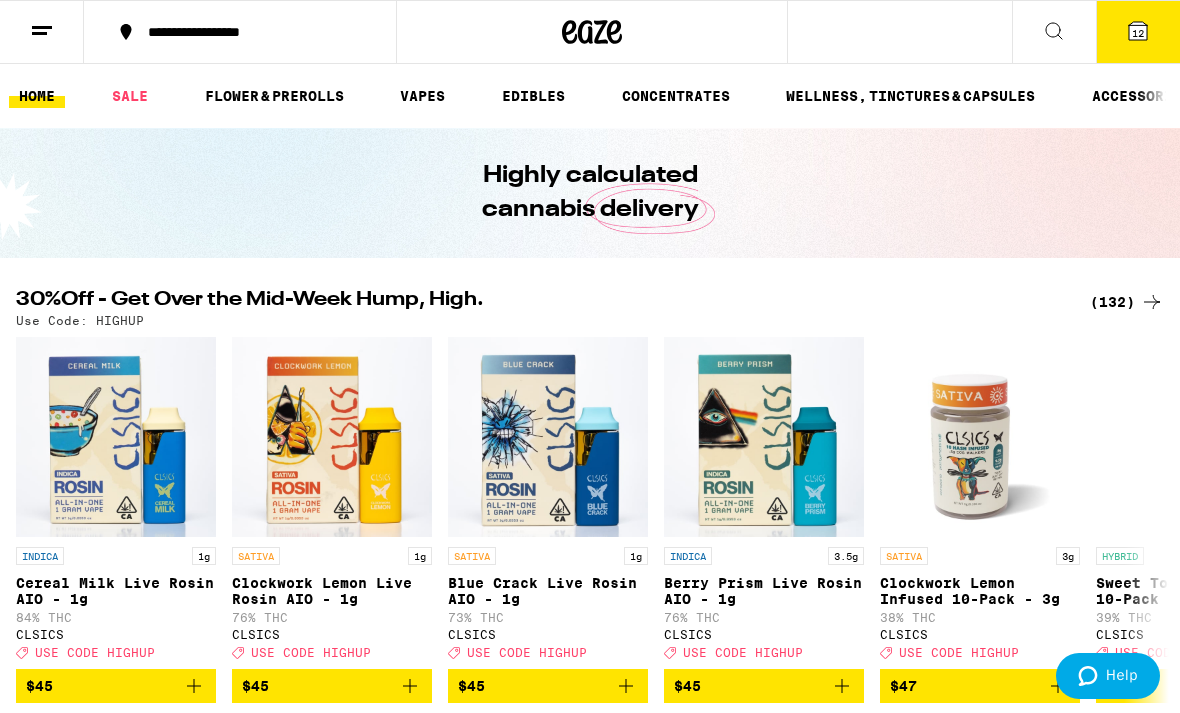 scroll, scrollTop: 0, scrollLeft: 0, axis: both 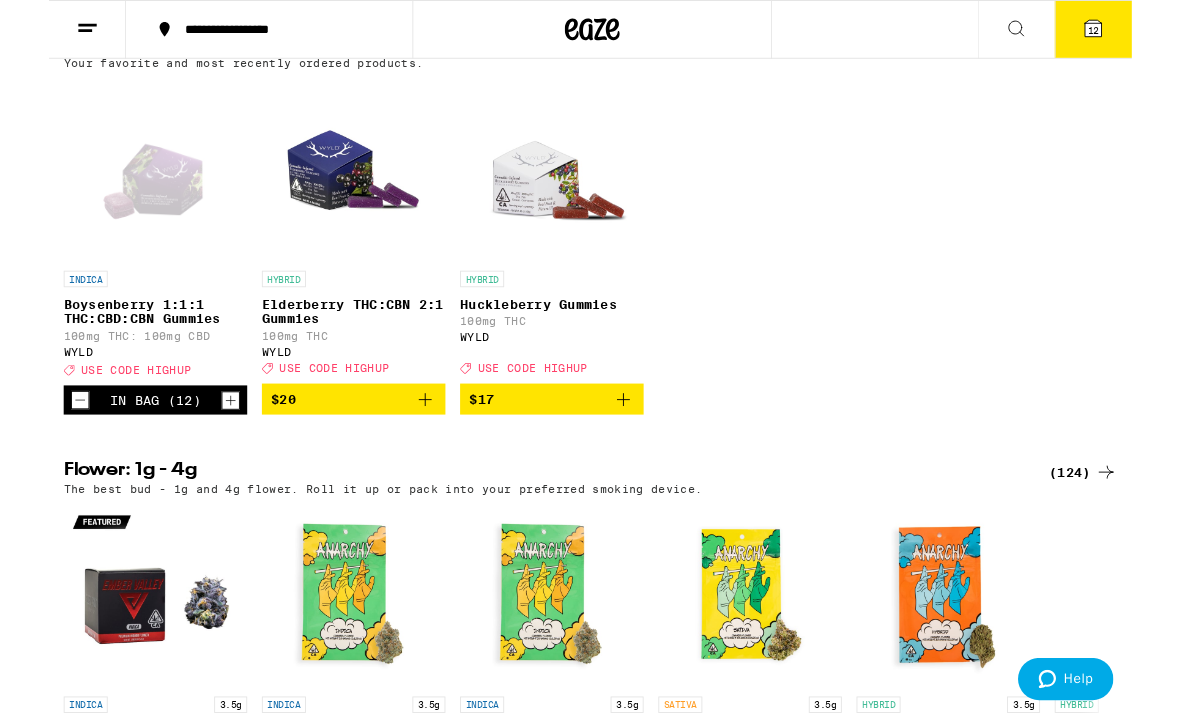 click on "Elderberry THC:CBN 2:1 Gummies" at bounding box center (332, 339) 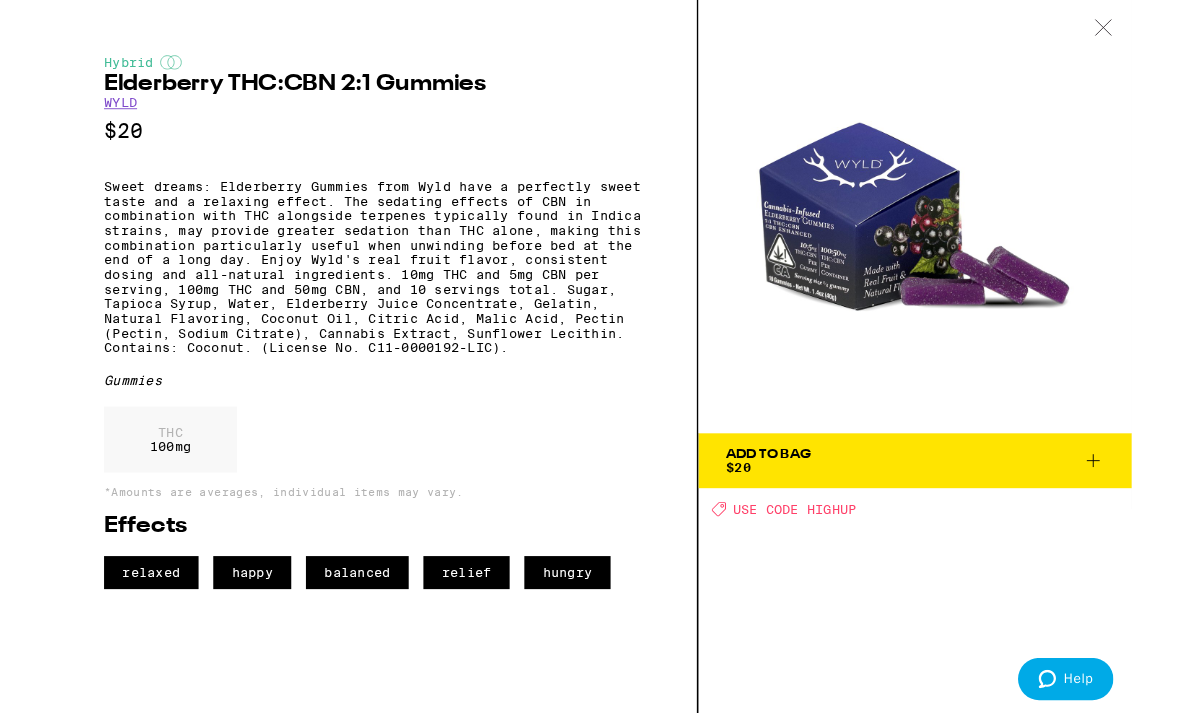 scroll, scrollTop: 1159, scrollLeft: 0, axis: vertical 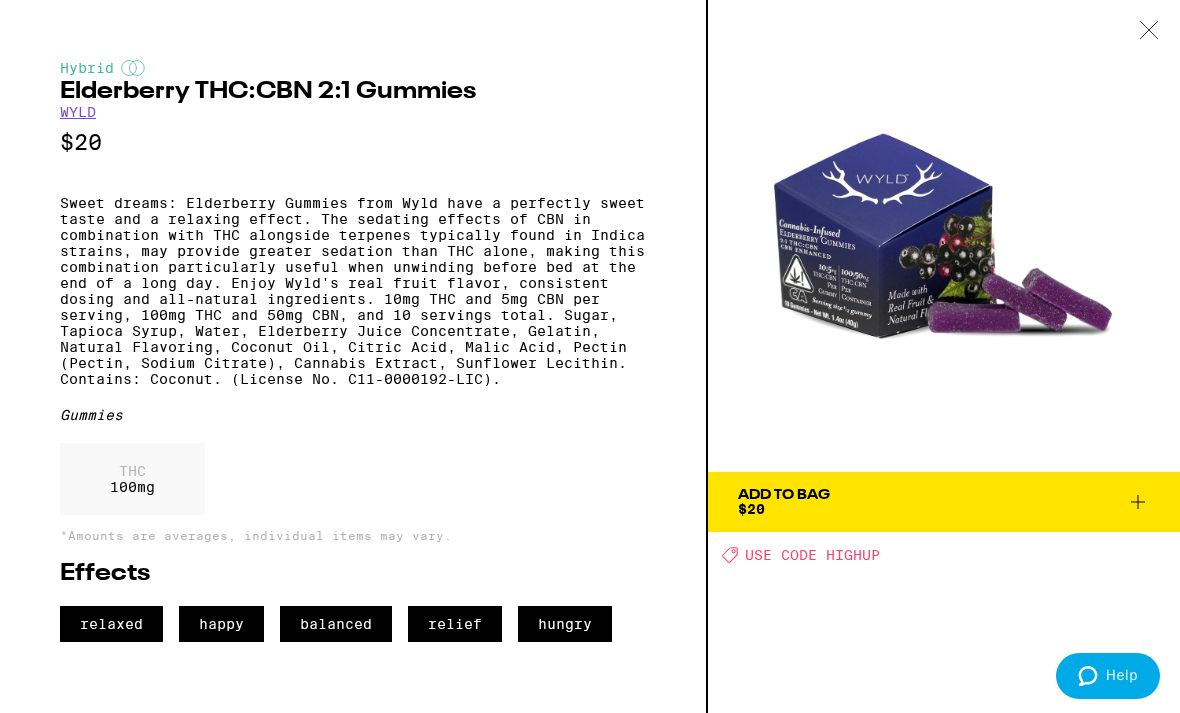click 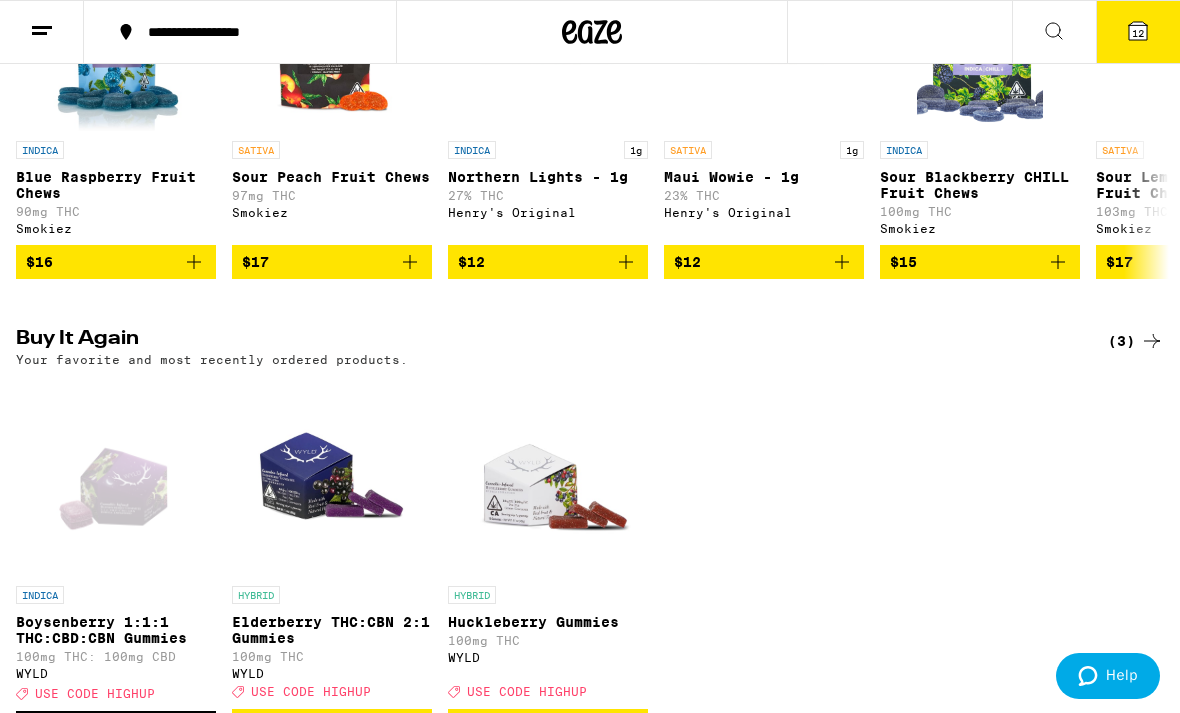 scroll, scrollTop: 865, scrollLeft: 0, axis: vertical 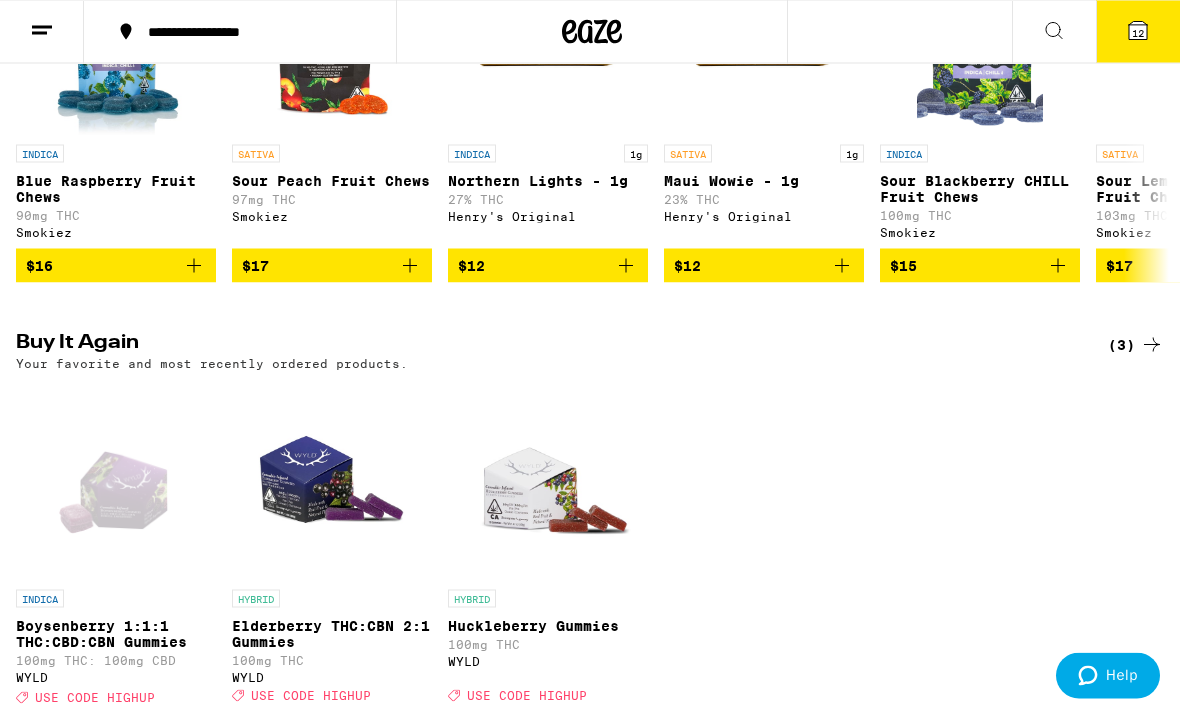 click 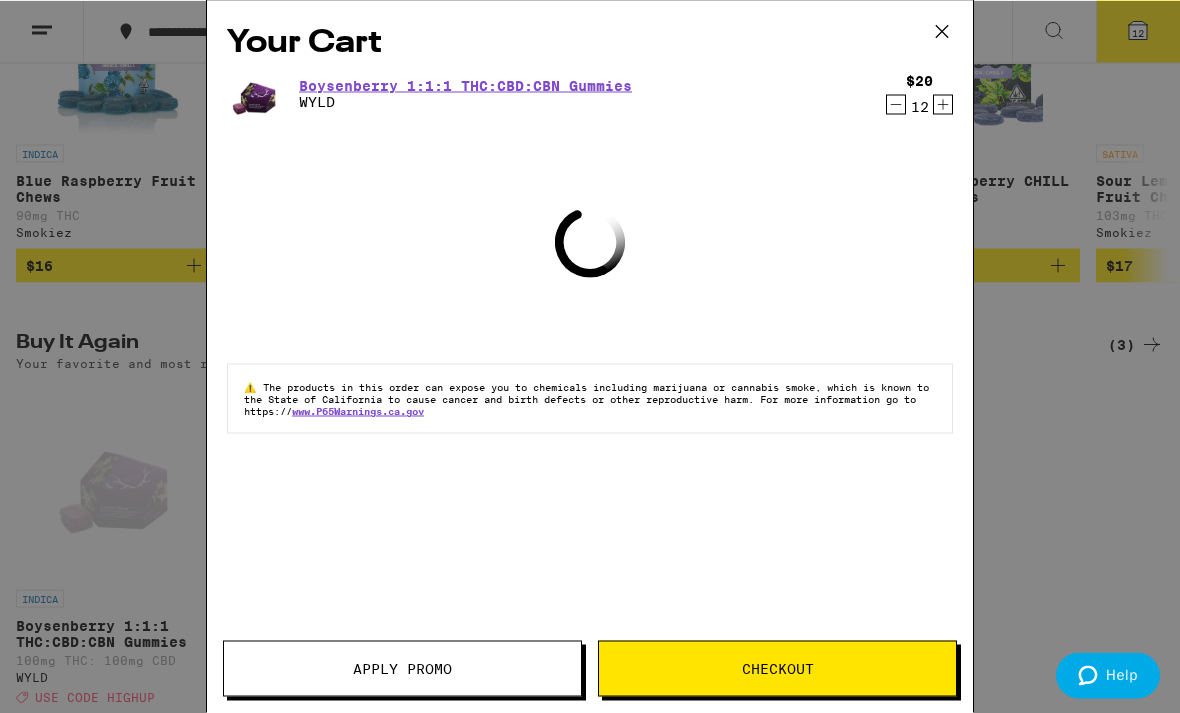 scroll, scrollTop: 866, scrollLeft: 0, axis: vertical 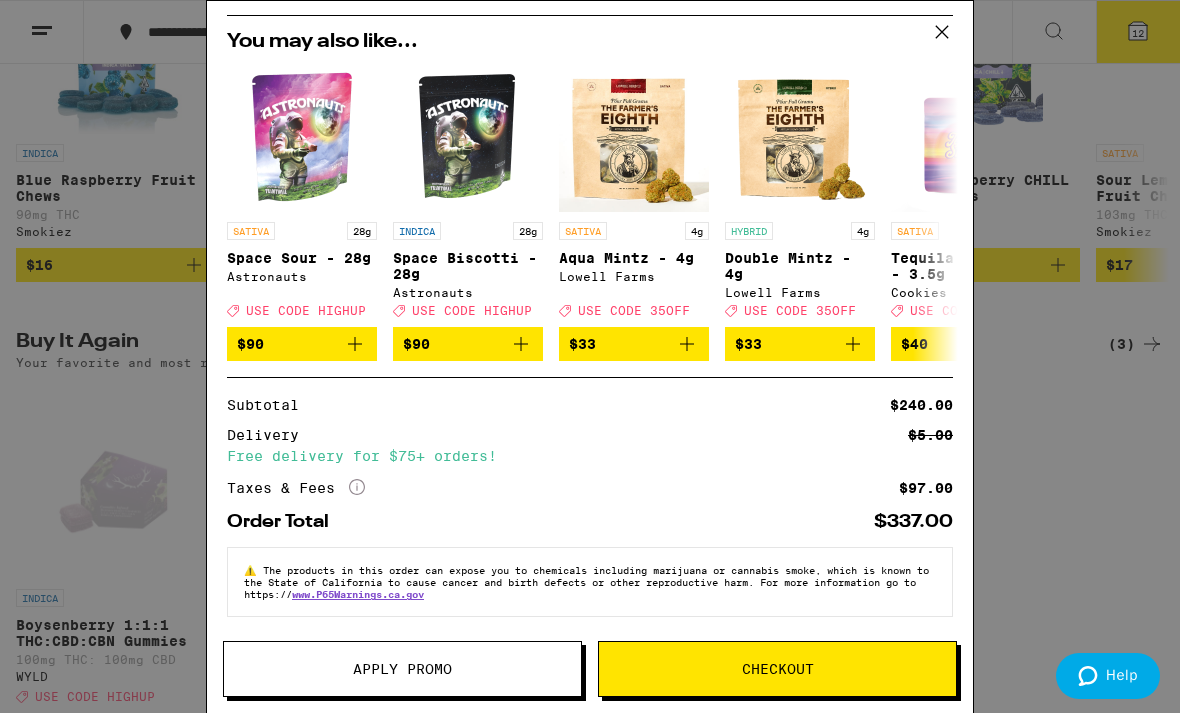 click on "Apply Promo" at bounding box center [402, 669] 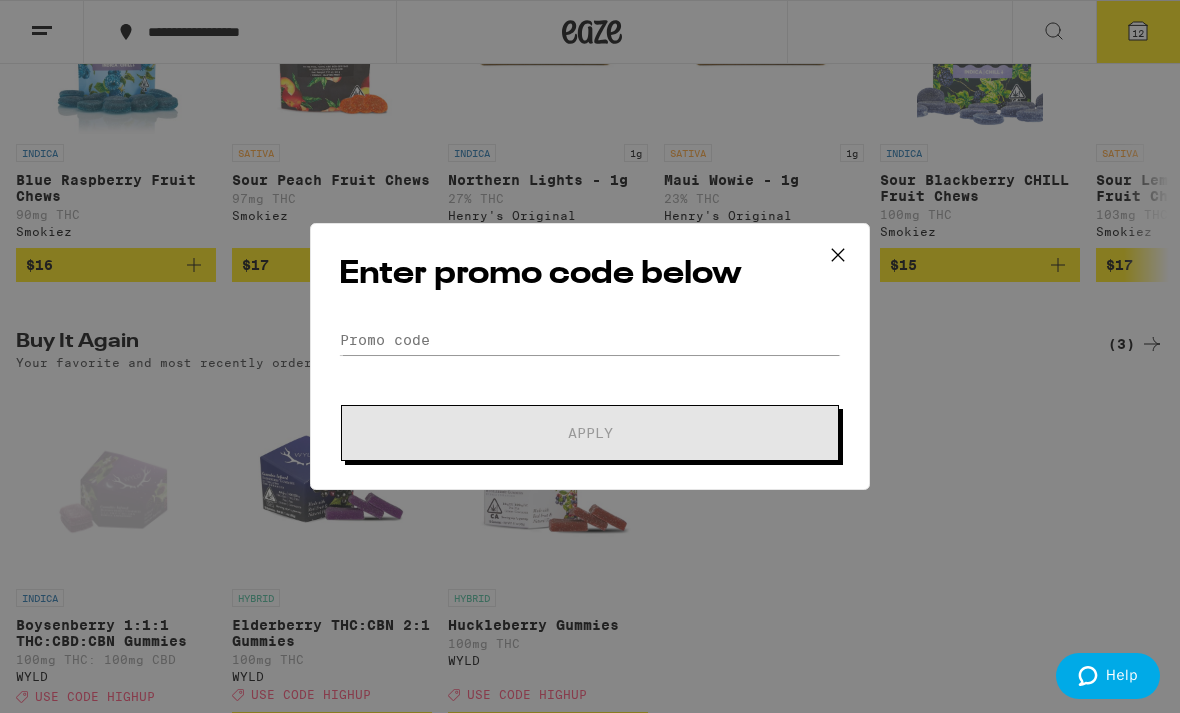 scroll, scrollTop: 0, scrollLeft: 0, axis: both 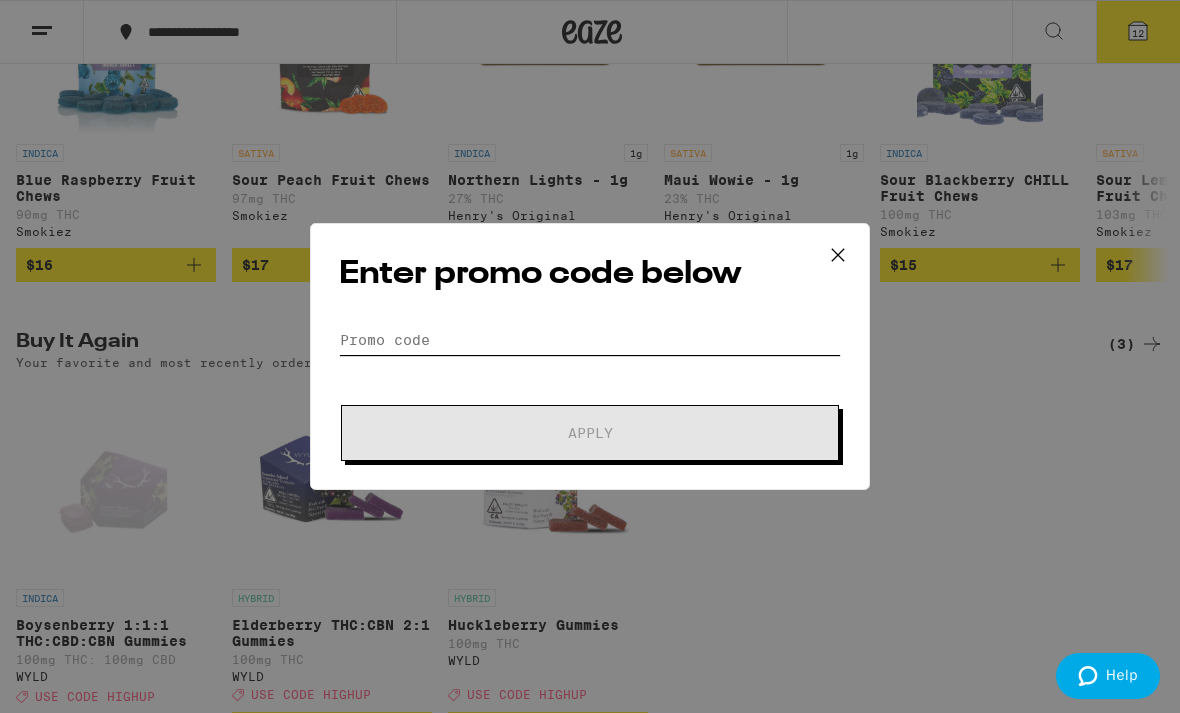 click on "Promo Code" at bounding box center (590, 340) 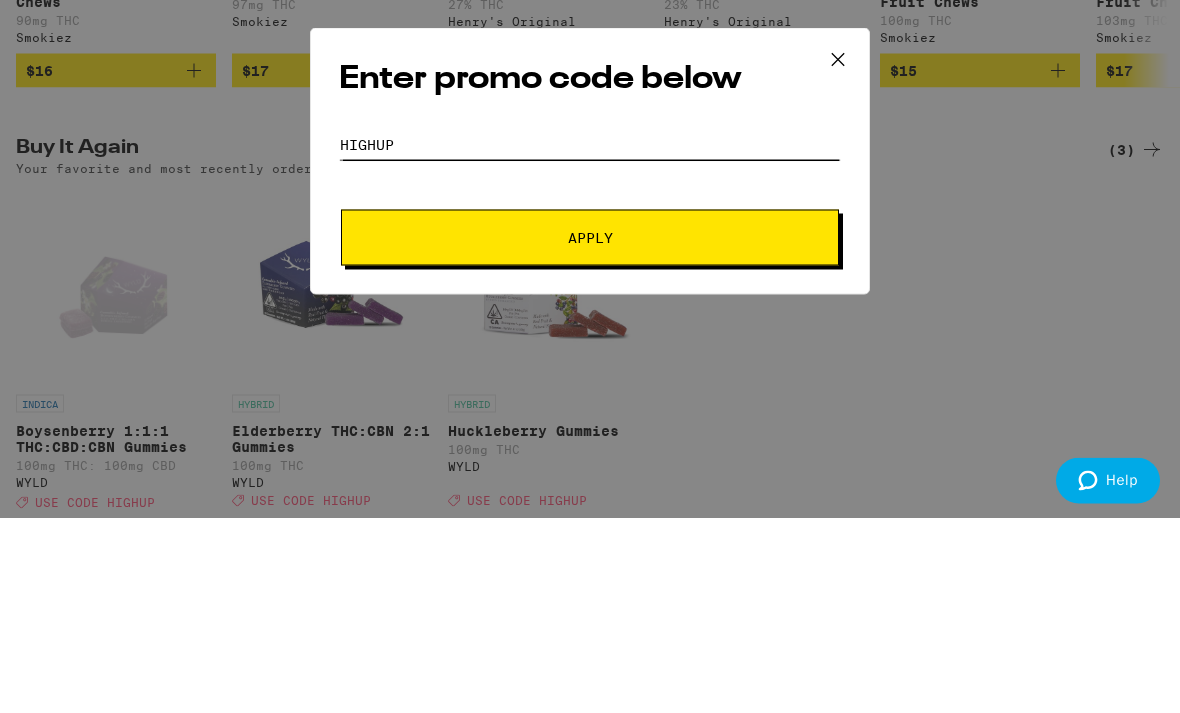 type on "HIGHUP" 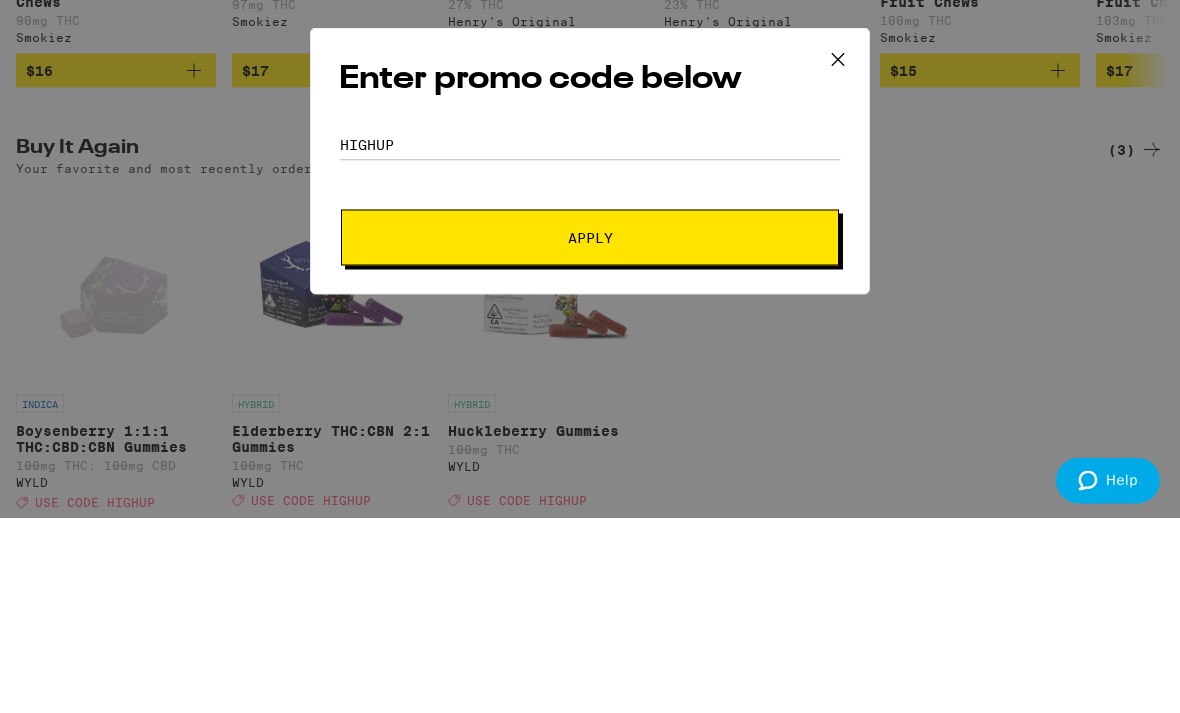click on "Apply" at bounding box center (590, 433) 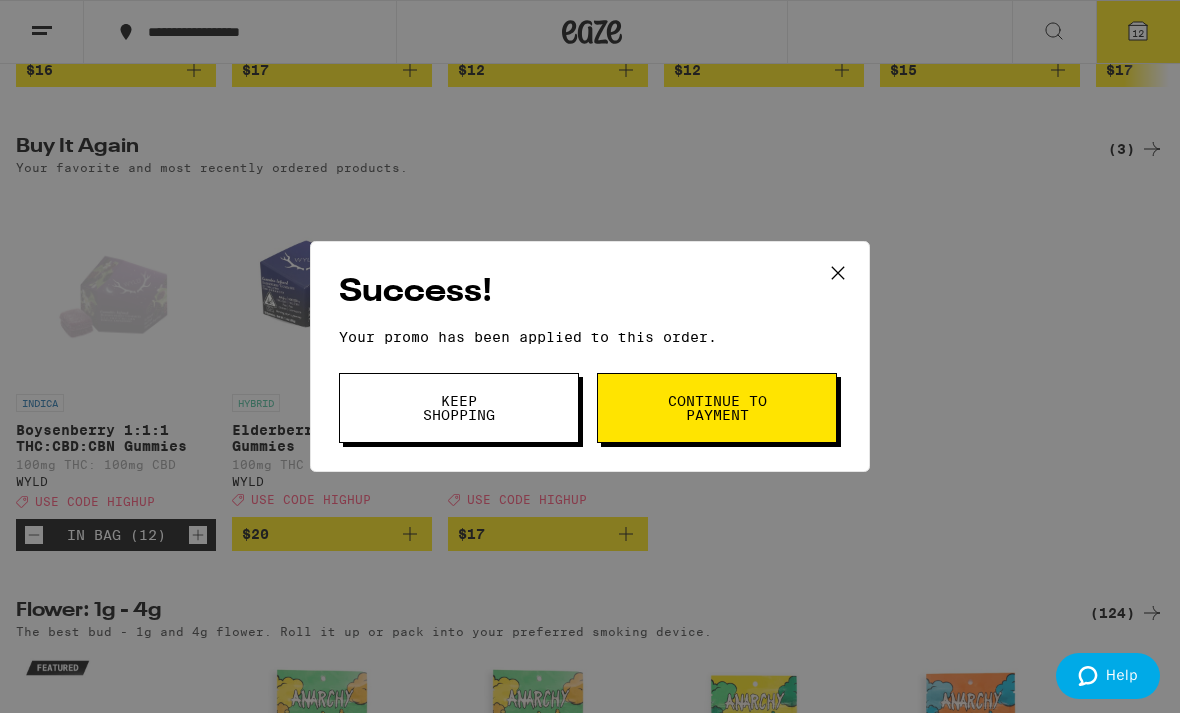 click on "Continue to payment" at bounding box center [717, 408] 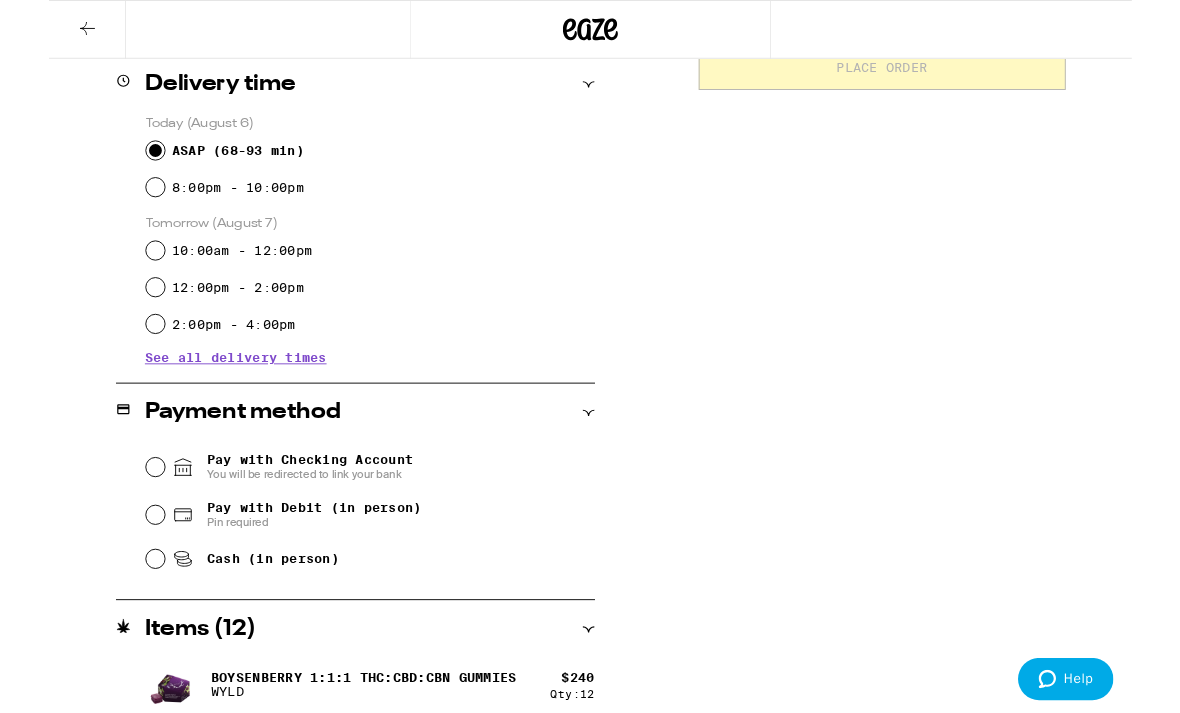 scroll, scrollTop: 514, scrollLeft: 0, axis: vertical 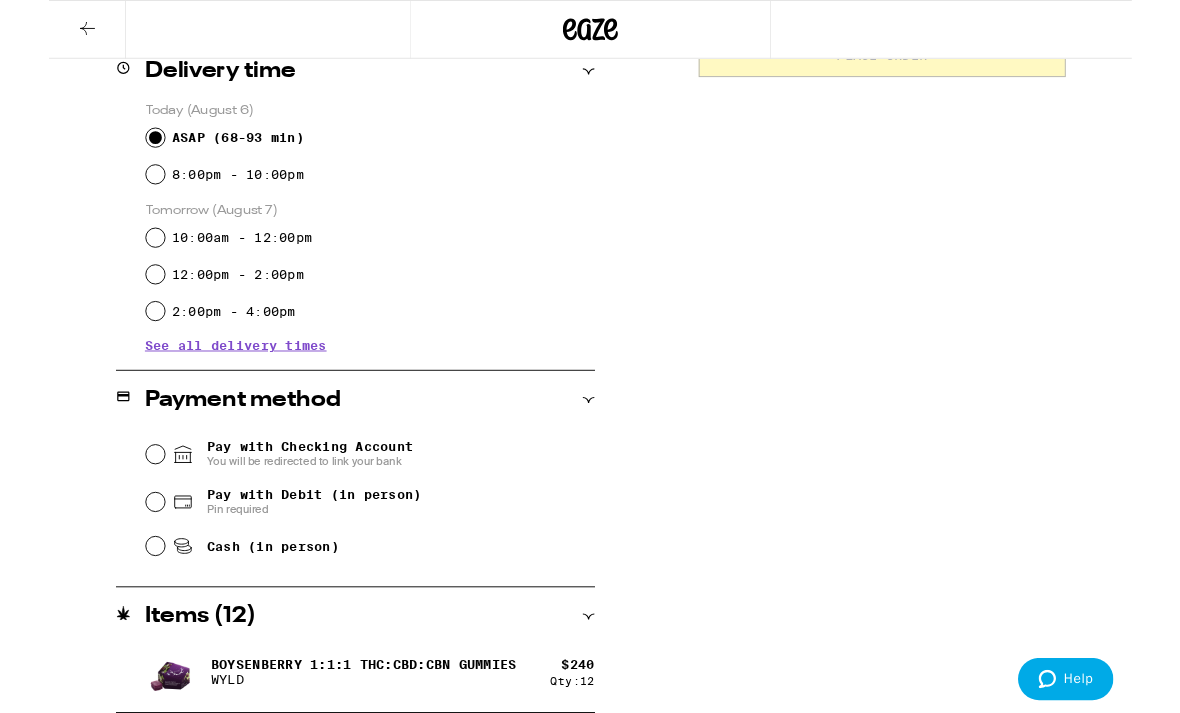 click on "Cash (in person)" at bounding box center [116, 595] 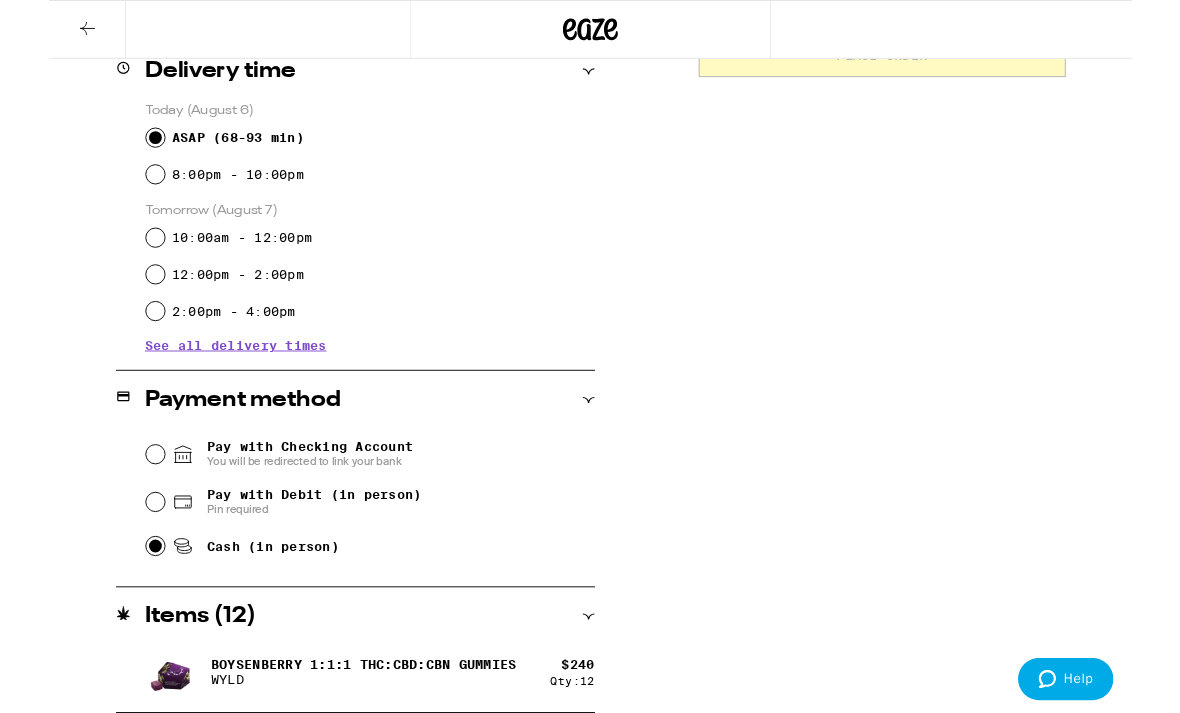 radio on "true" 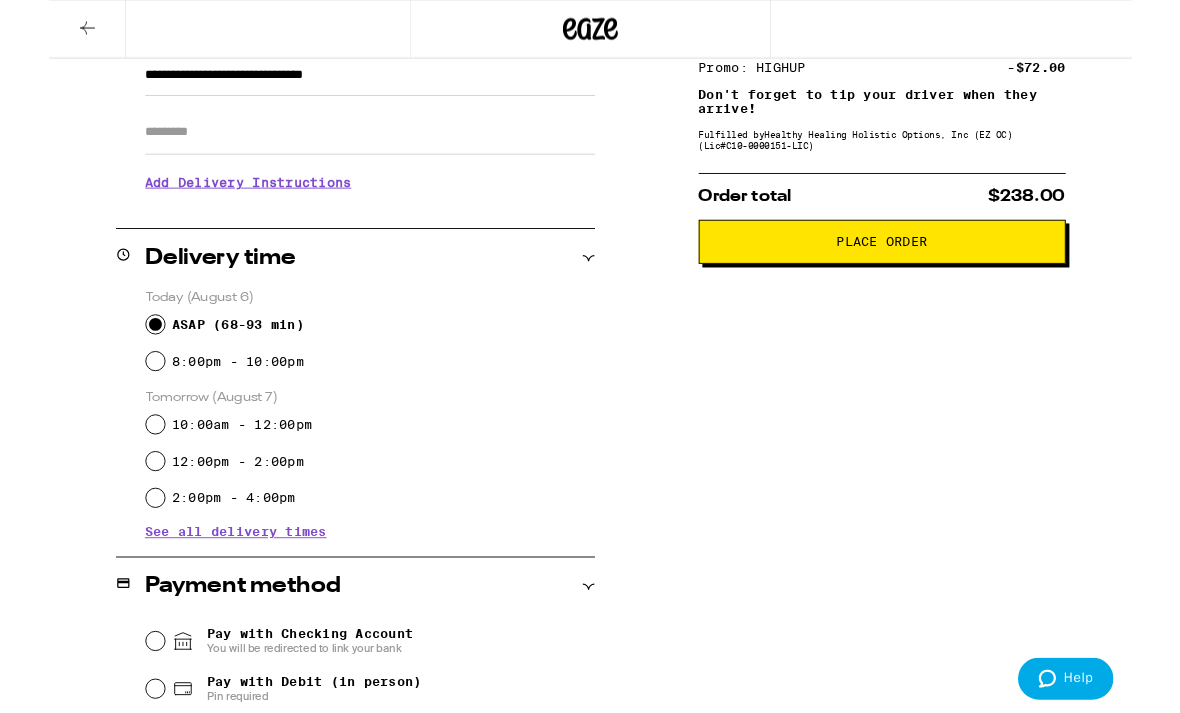 scroll, scrollTop: 300, scrollLeft: 0, axis: vertical 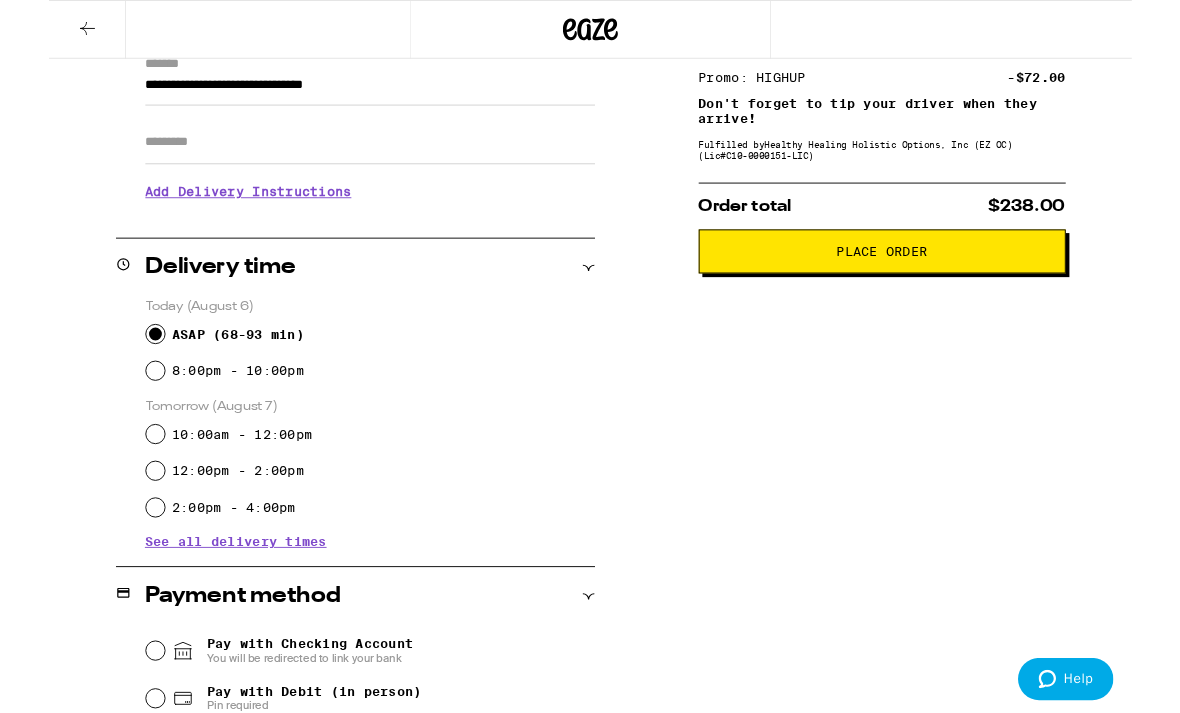 click on "Place Order" at bounding box center [907, 274] 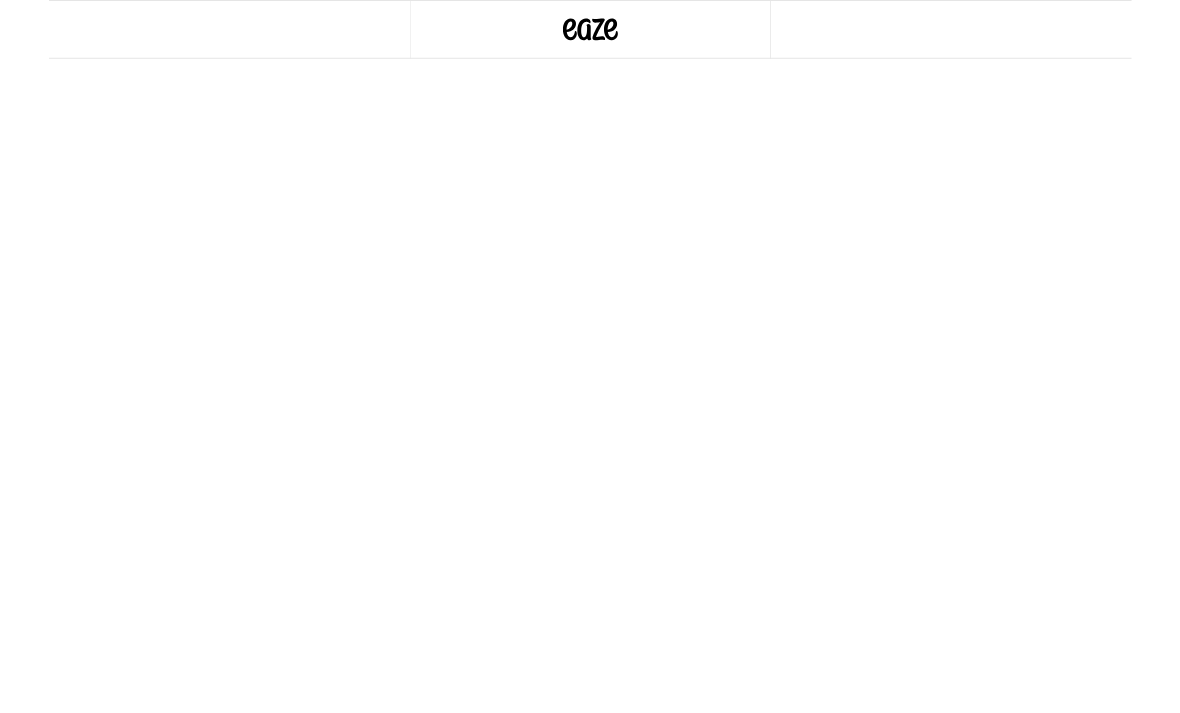 scroll, scrollTop: 0, scrollLeft: 0, axis: both 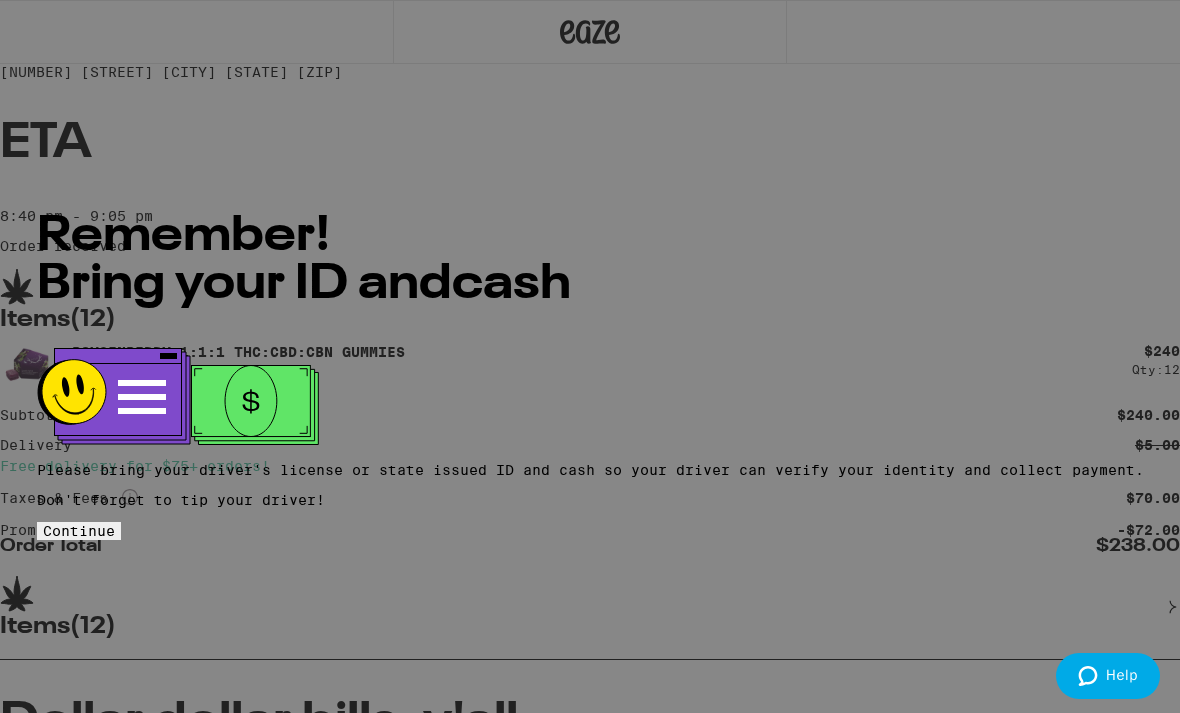 click on "Continue" at bounding box center (79, 531) 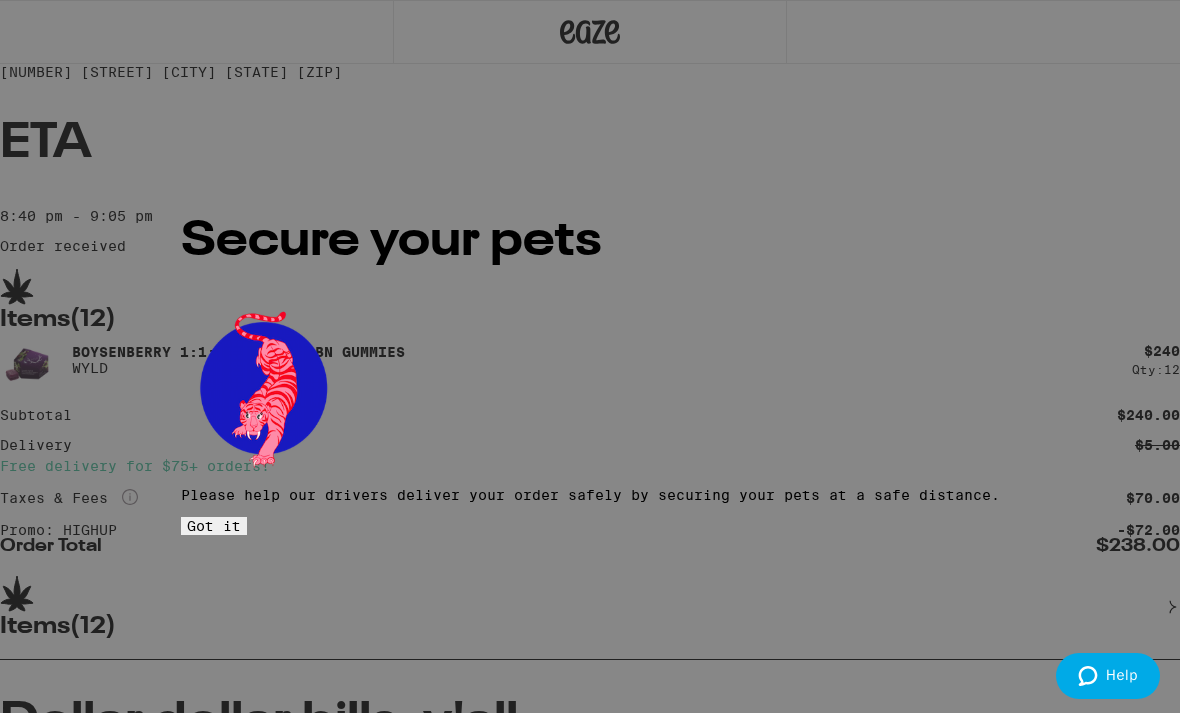 click on "Got it" at bounding box center (214, 526) 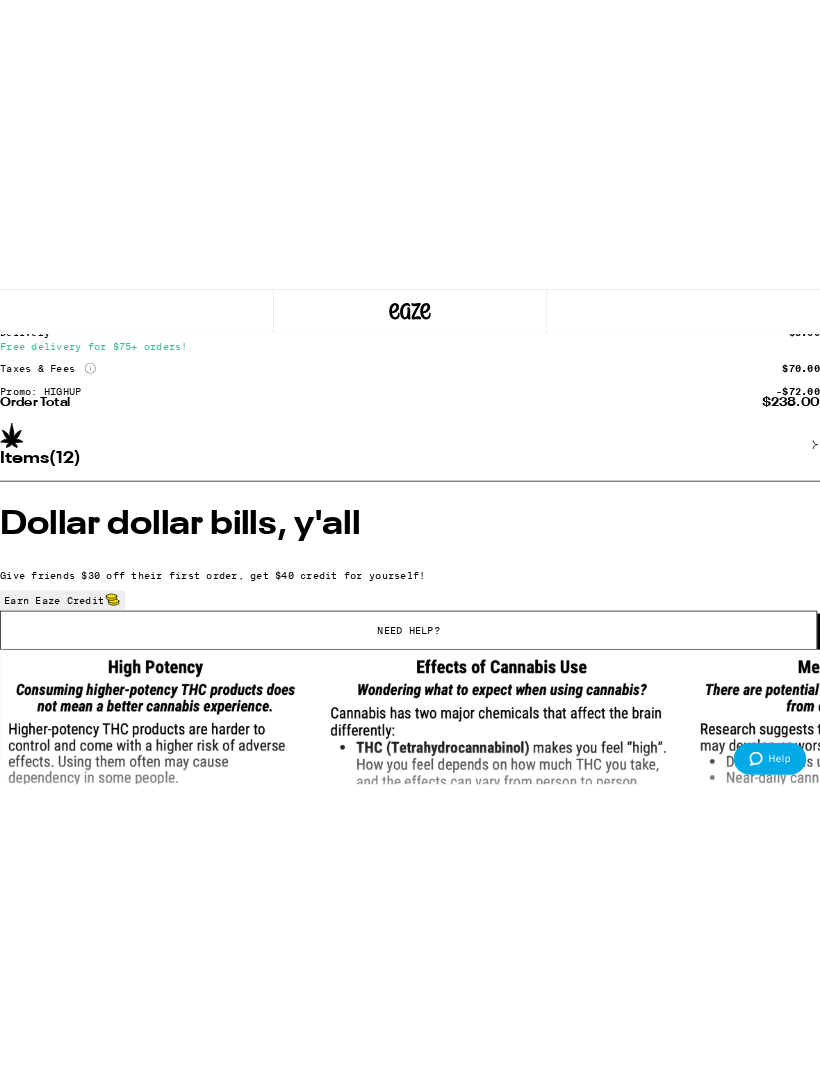 scroll, scrollTop: 19, scrollLeft: 0, axis: vertical 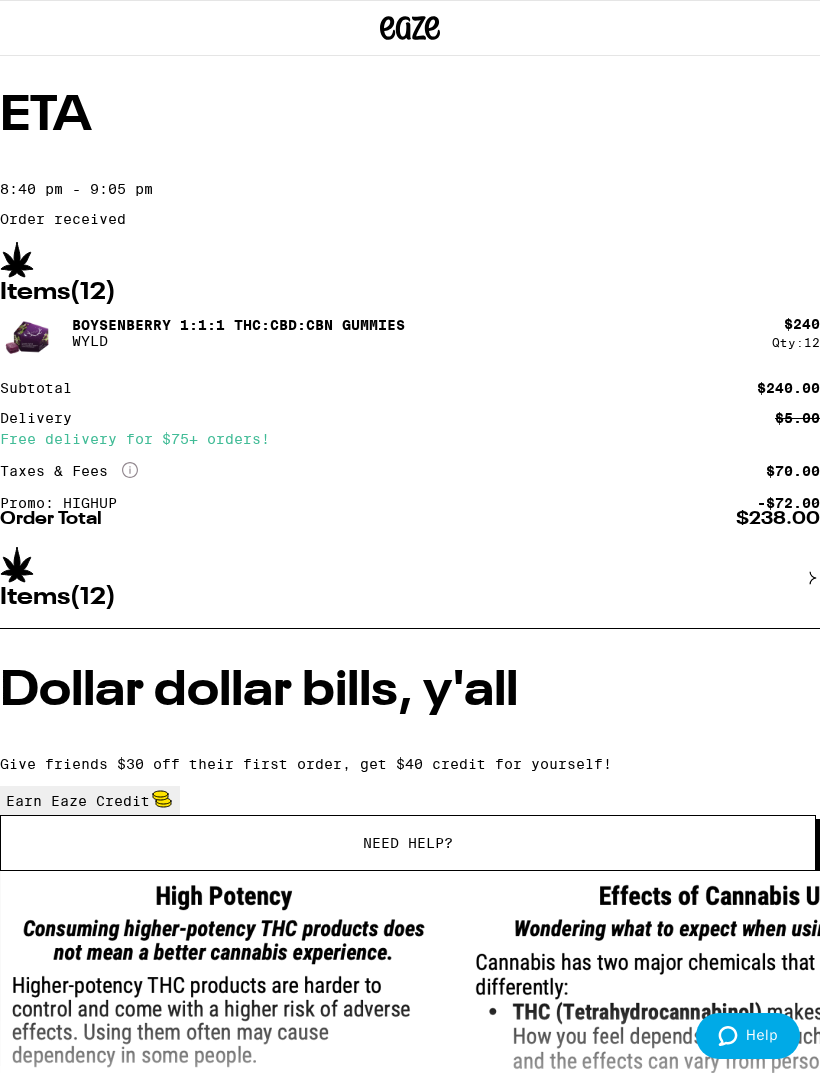 click at bounding box center [410, 28] 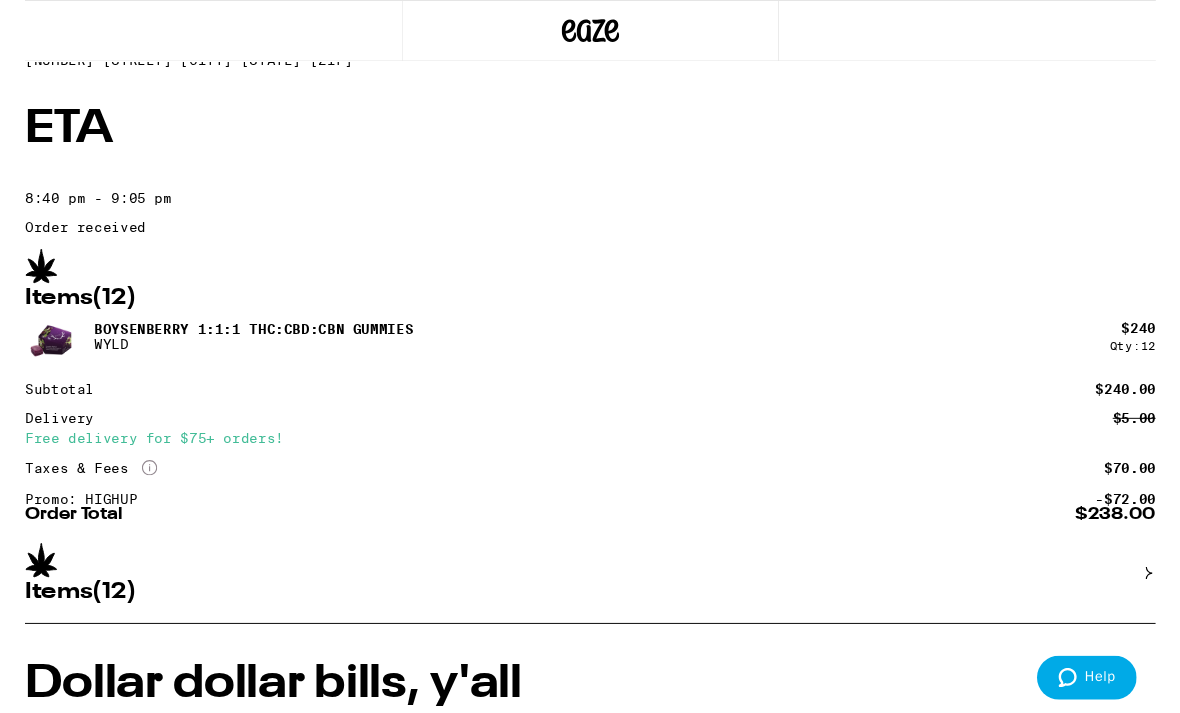 scroll, scrollTop: 0, scrollLeft: 0, axis: both 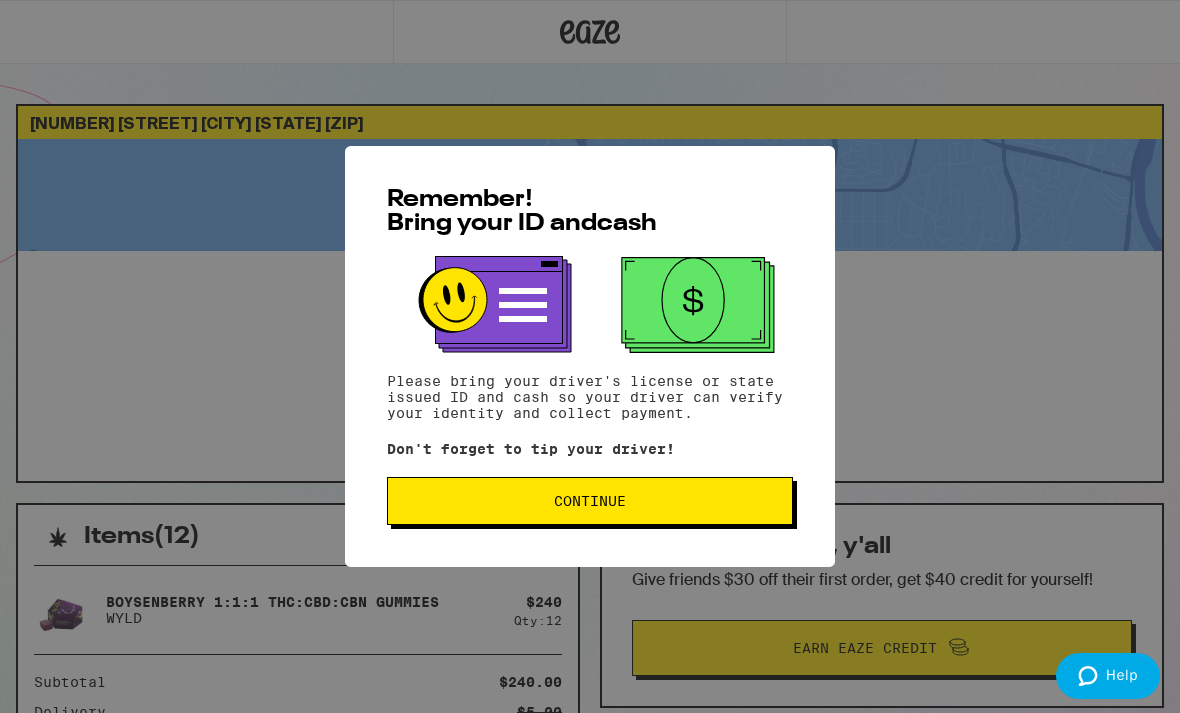 click on "Continue" at bounding box center (590, 501) 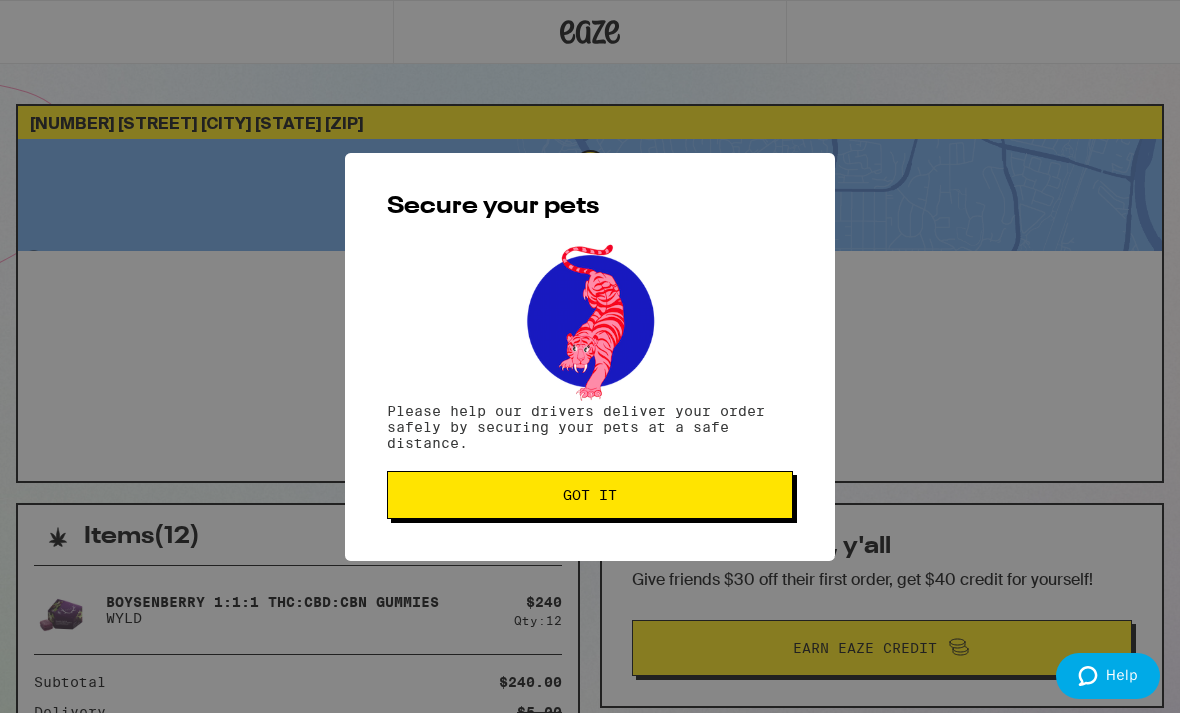scroll, scrollTop: 0, scrollLeft: 0, axis: both 